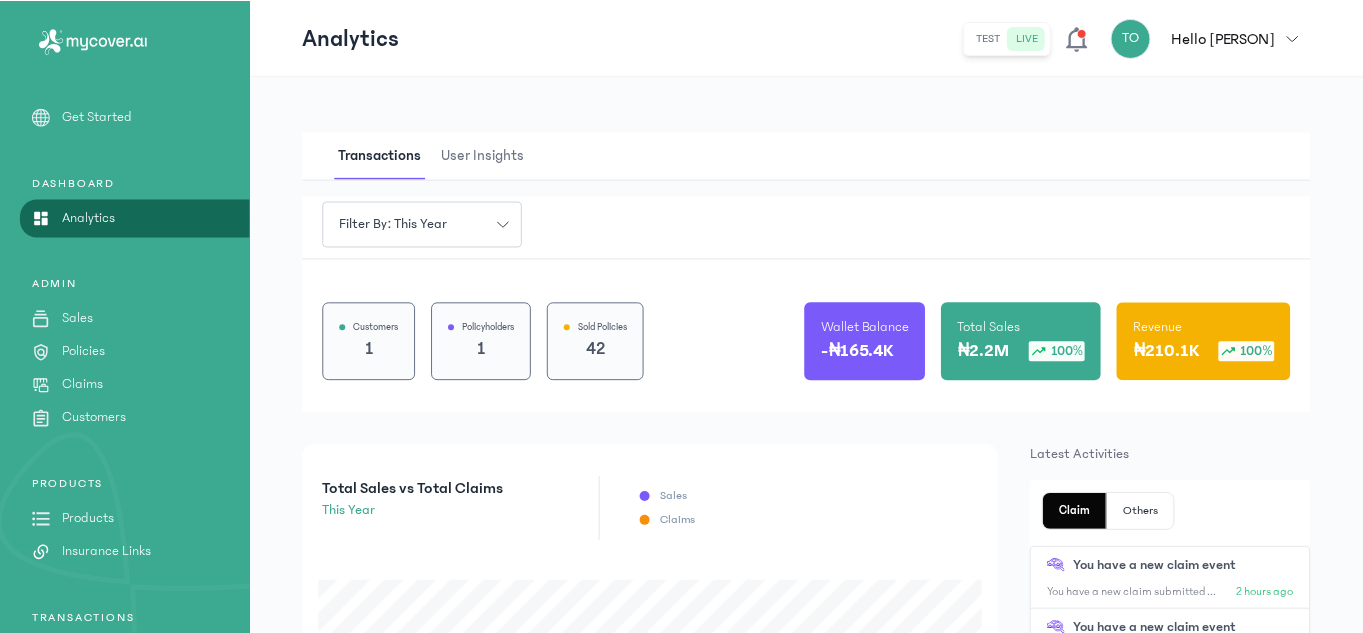 scroll, scrollTop: 0, scrollLeft: 0, axis: both 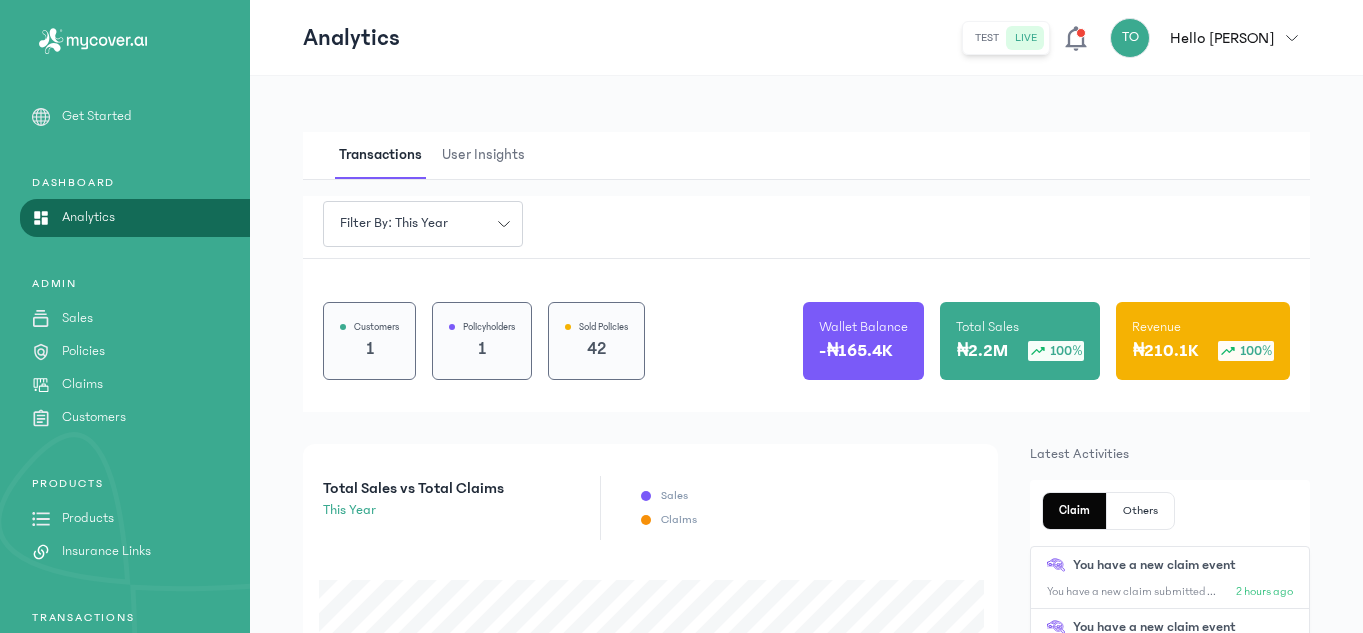click on "Products" 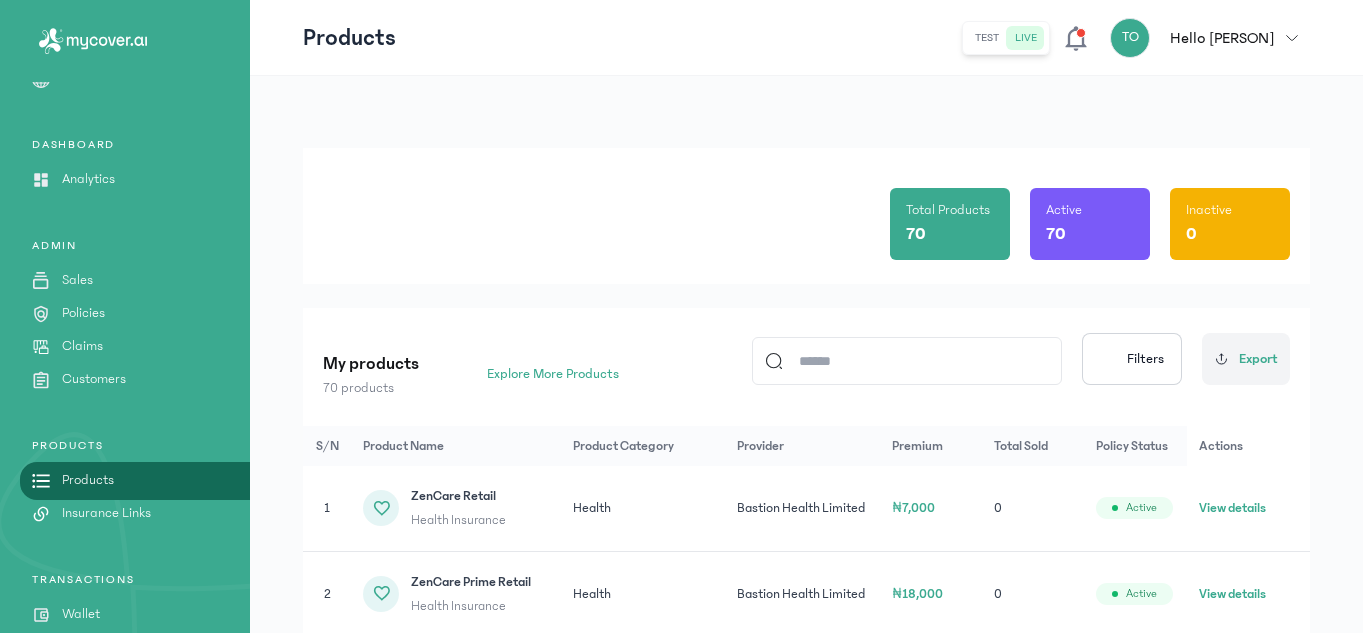 scroll, scrollTop: 40, scrollLeft: 0, axis: vertical 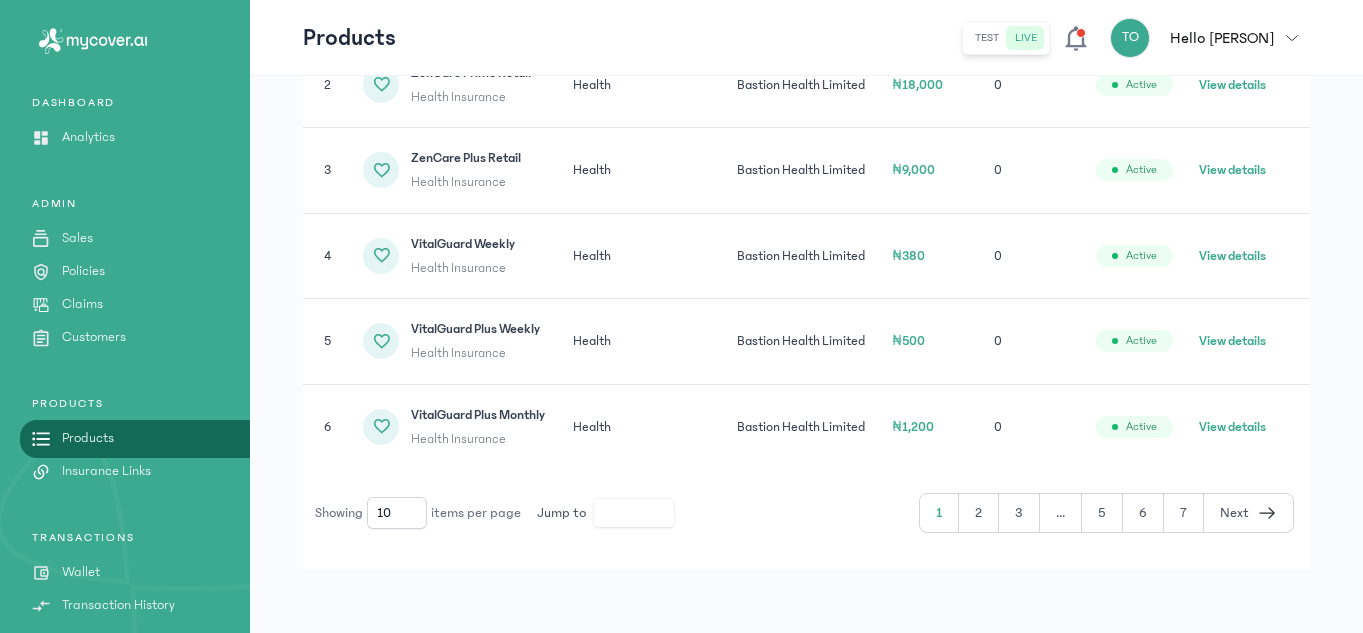click on "1 2 3 ... 5 6 7 Next" at bounding box center [1106, 513] 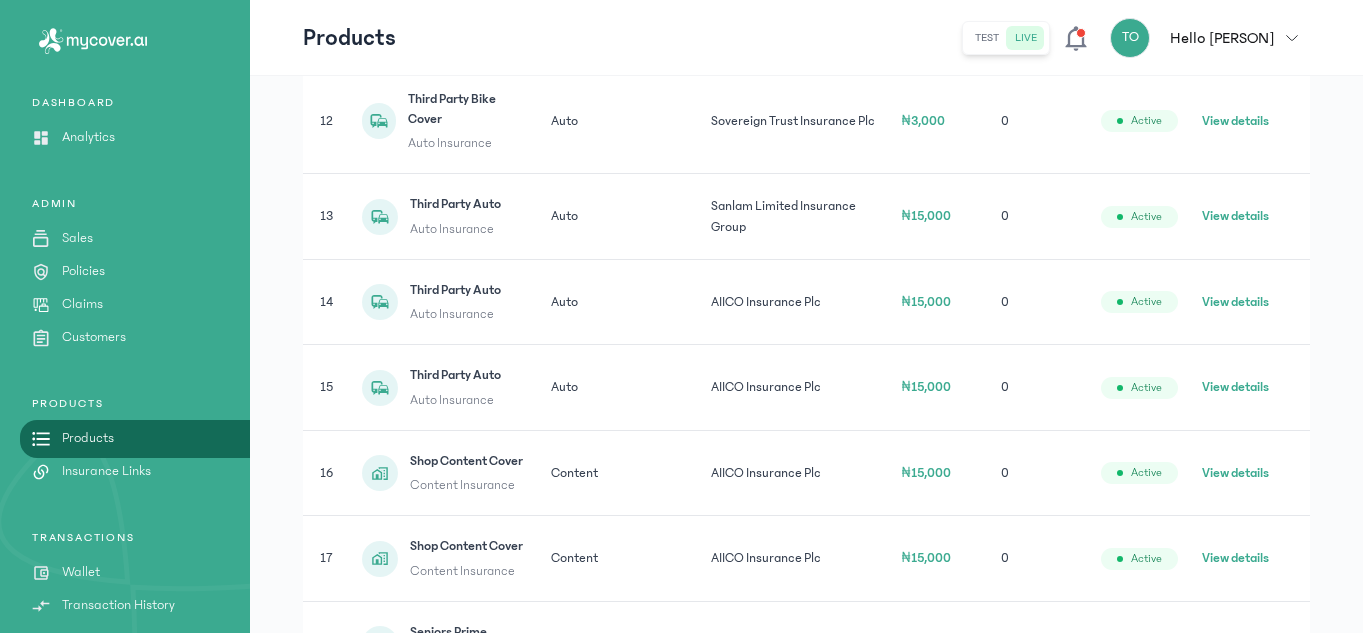 scroll, scrollTop: 509, scrollLeft: 0, axis: vertical 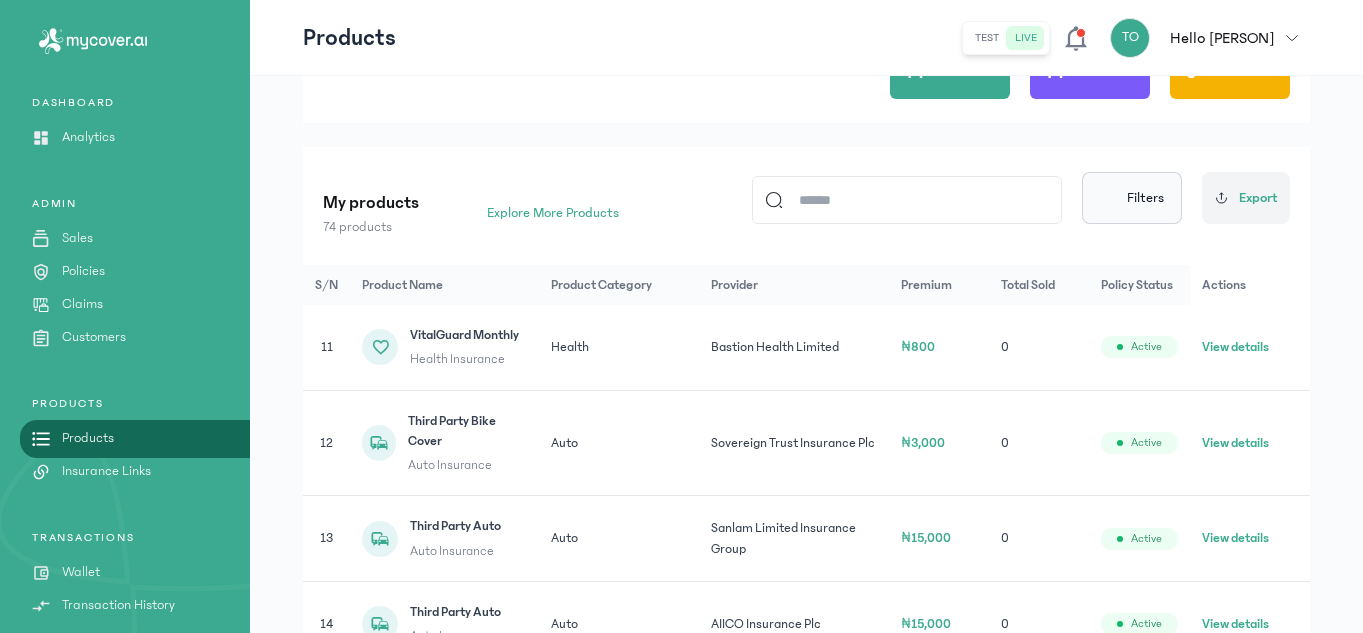 click on "Filters" 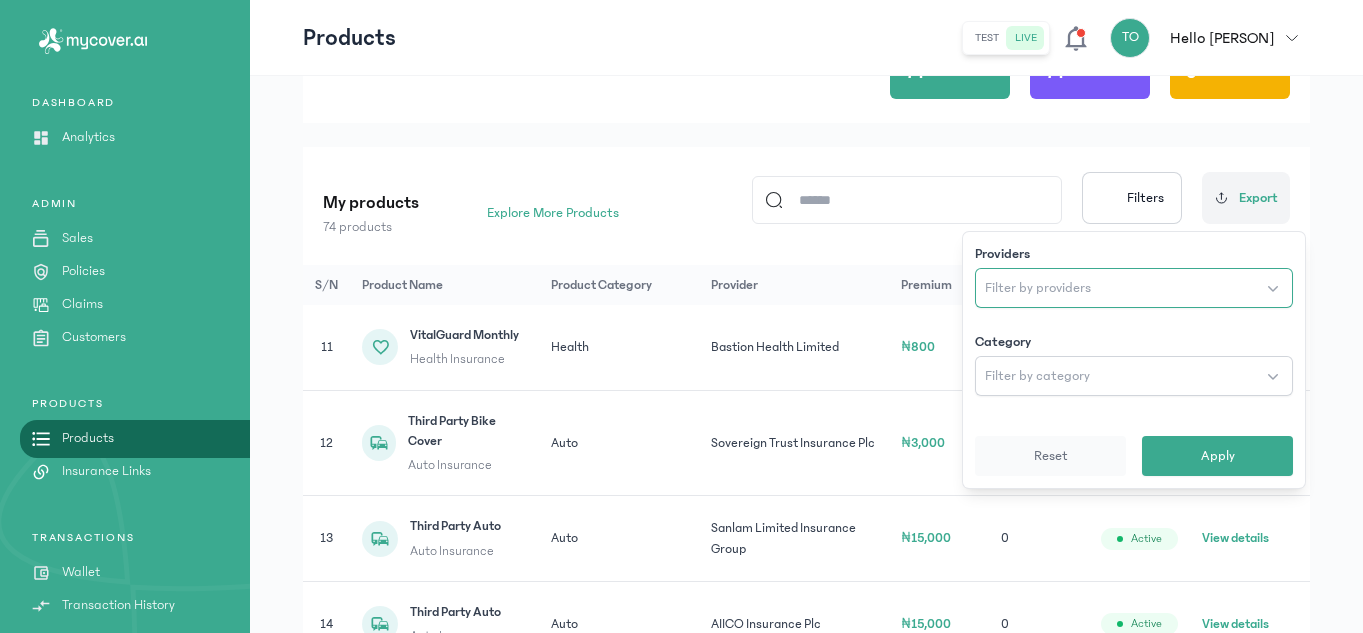 click on "Filter by providers" 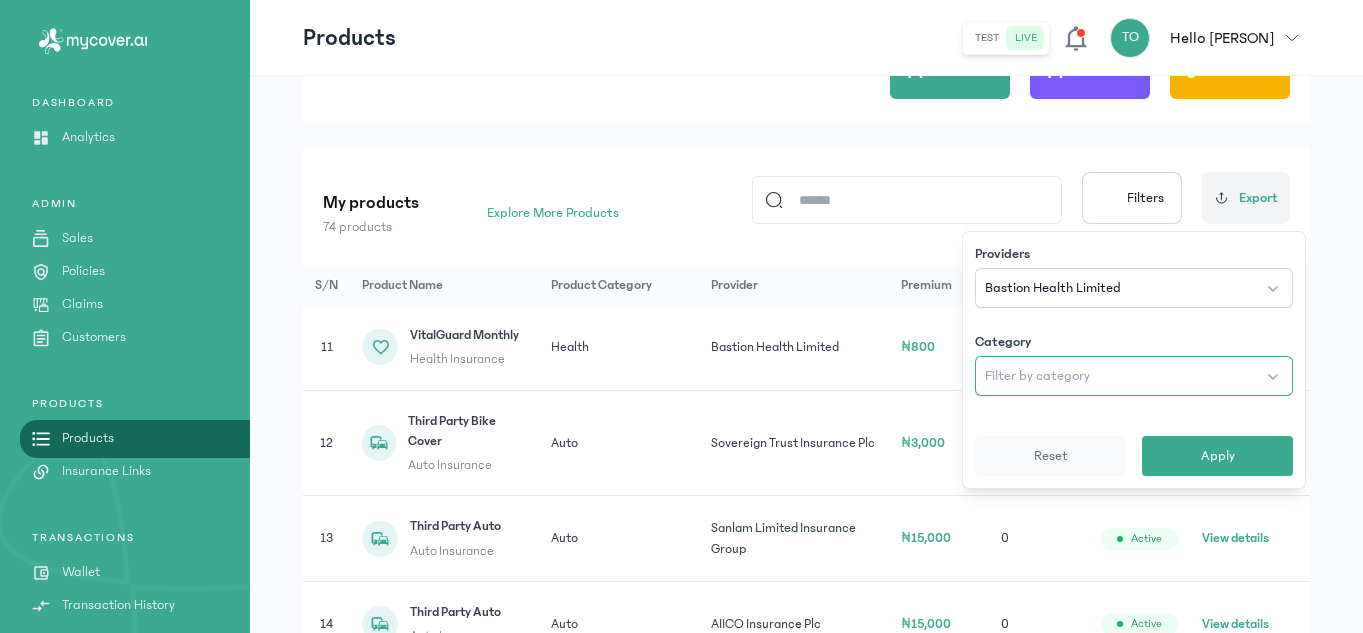 click on "Filter by category" 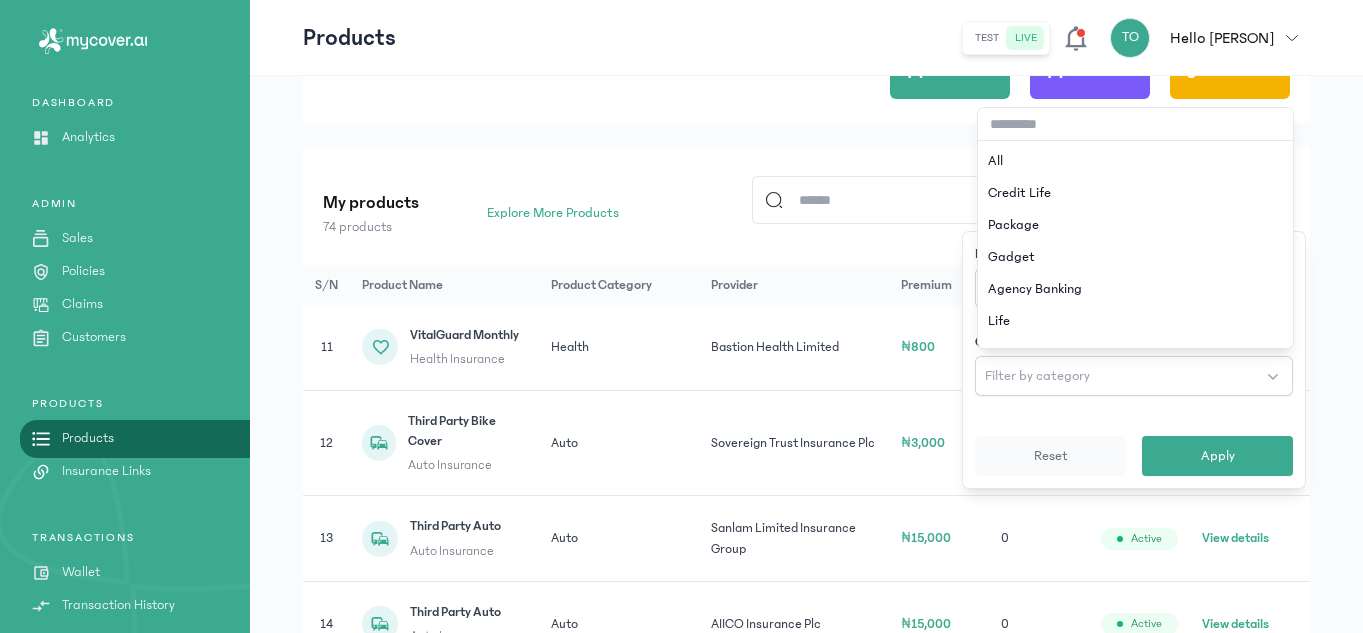 scroll, scrollTop: 89, scrollLeft: 0, axis: vertical 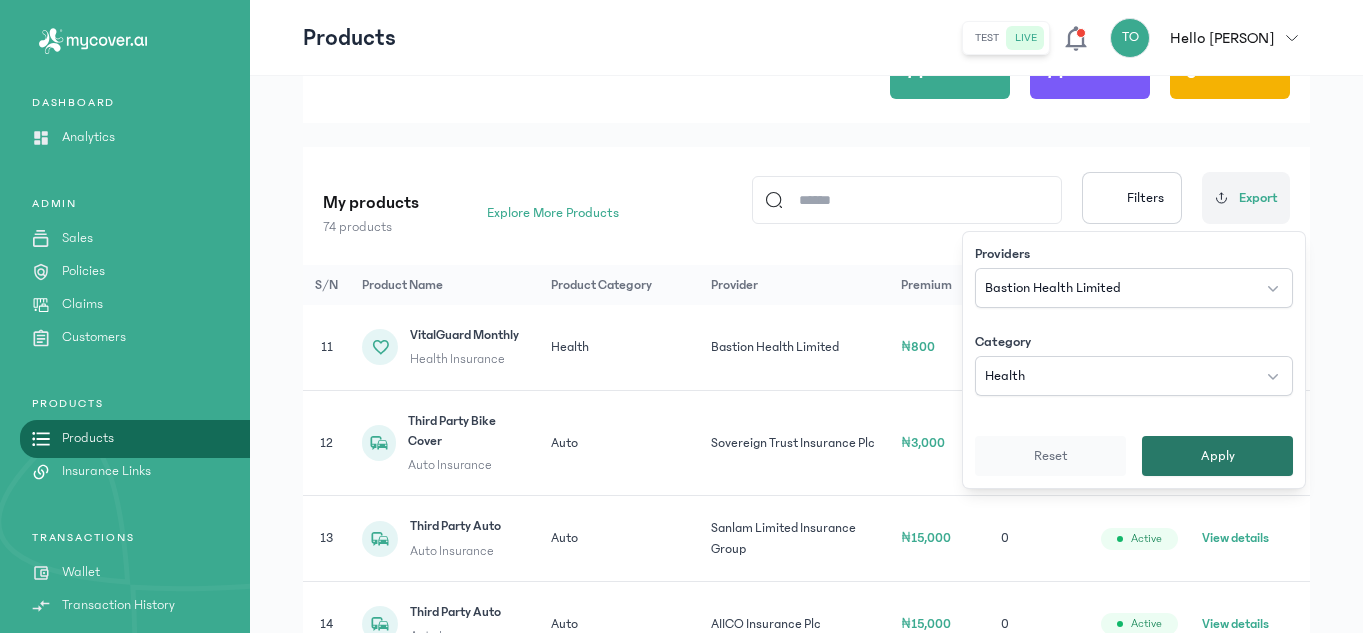 click on "Apply" at bounding box center [1217, 456] 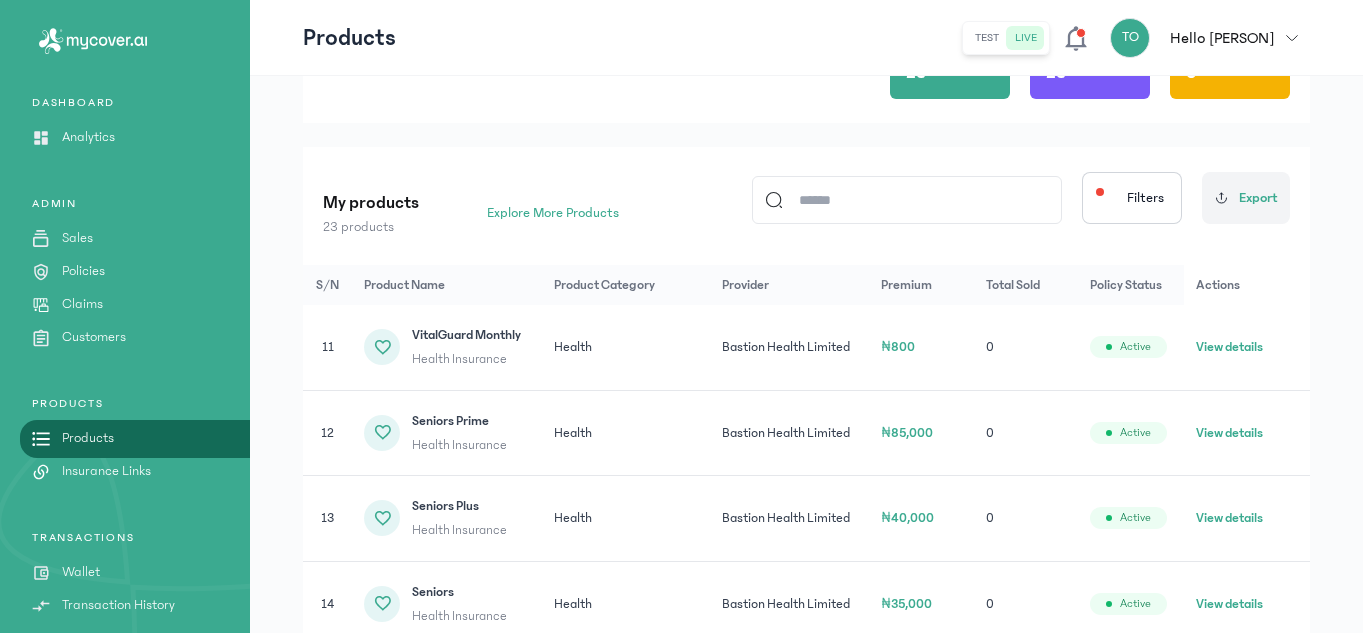 click on "Provider" 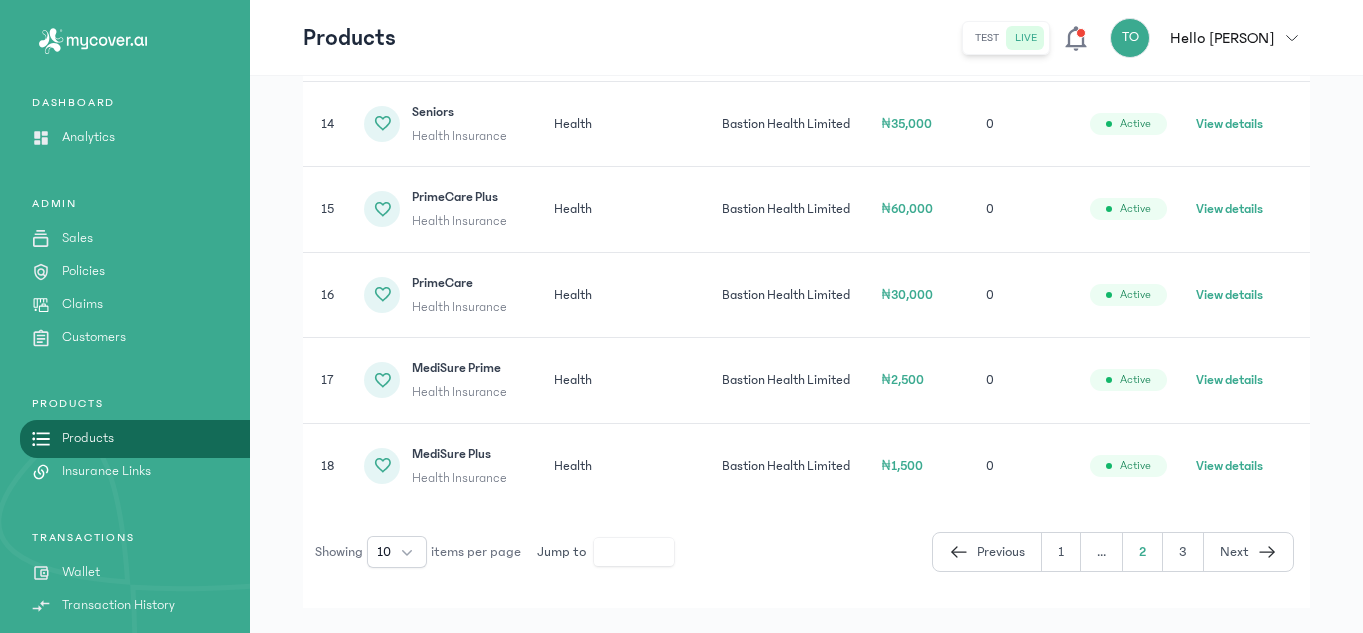 scroll, scrollTop: 680, scrollLeft: 0, axis: vertical 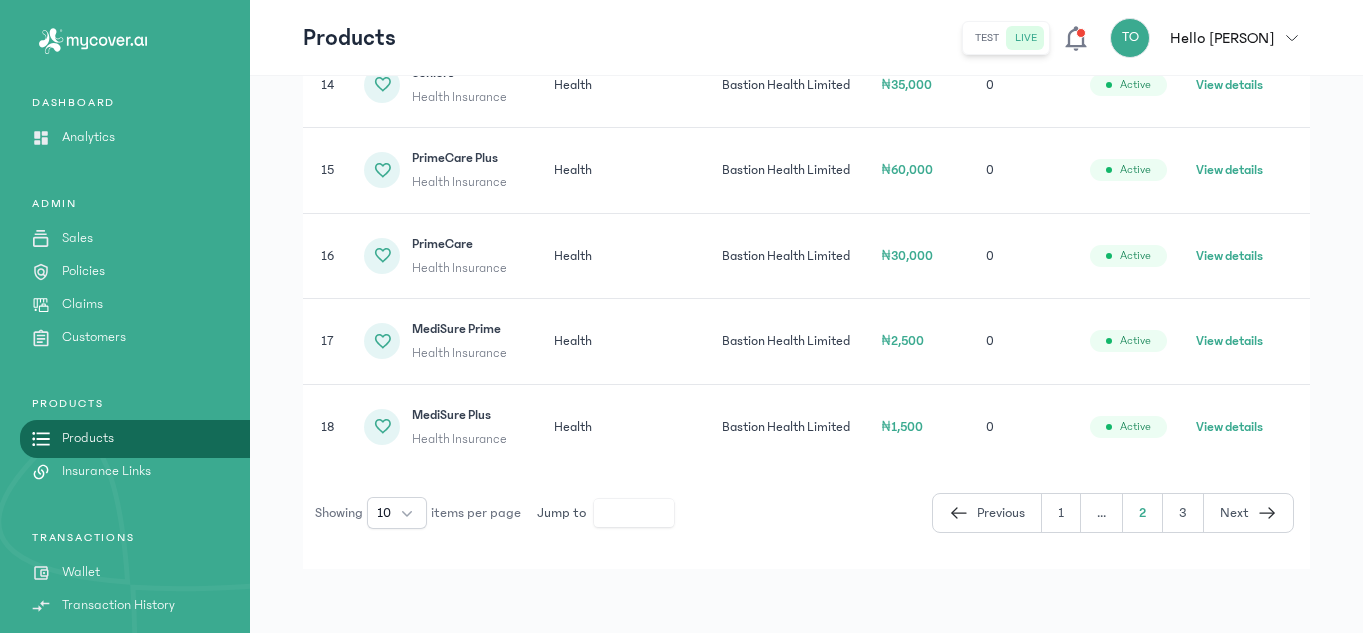 click on "Next" 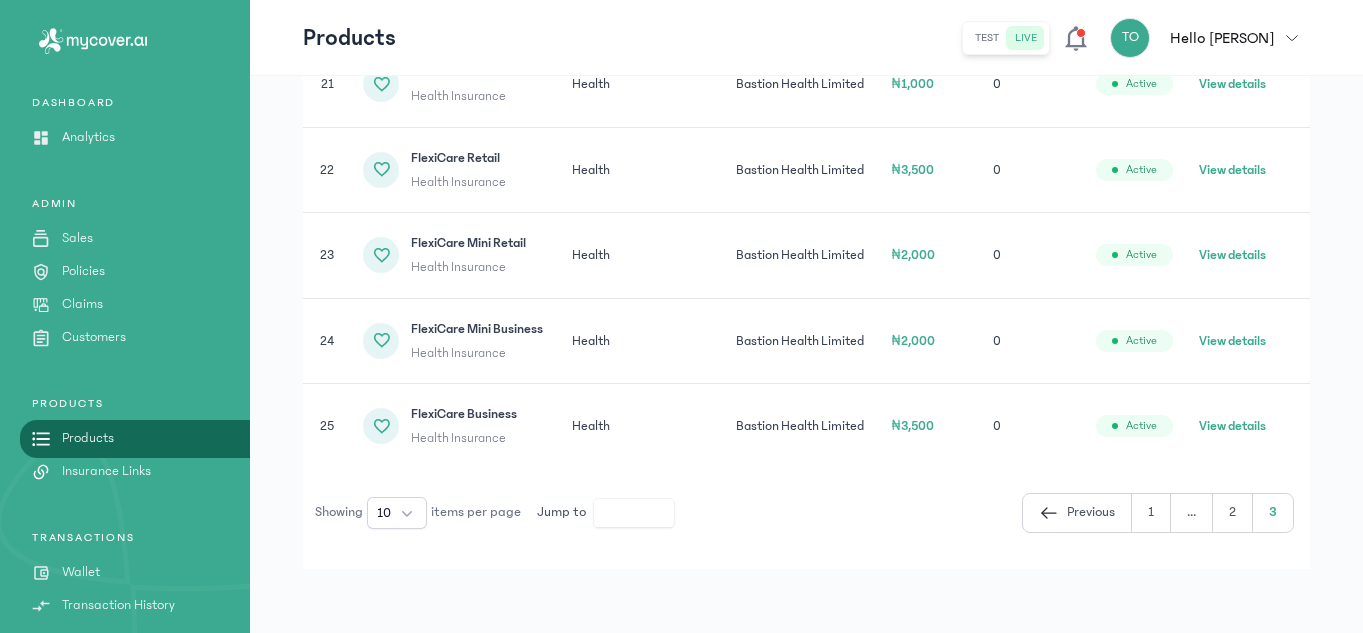 scroll, scrollTop: 424, scrollLeft: 0, axis: vertical 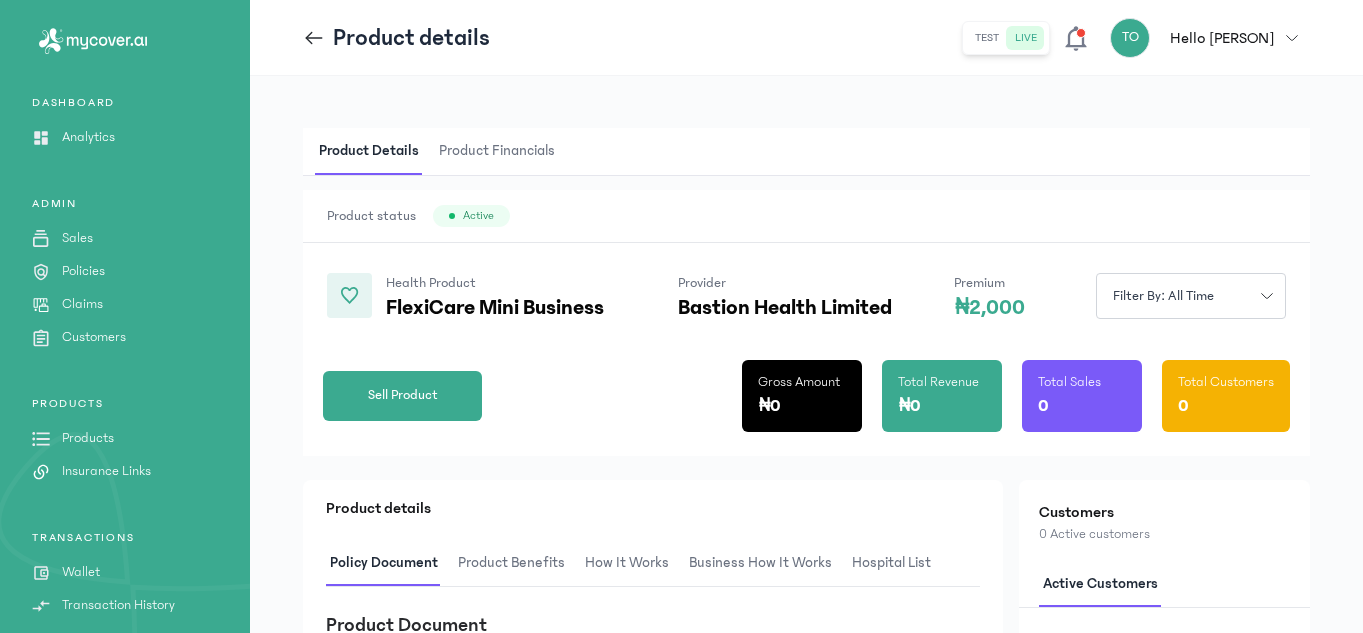 click on "How It Works" at bounding box center [627, 563] 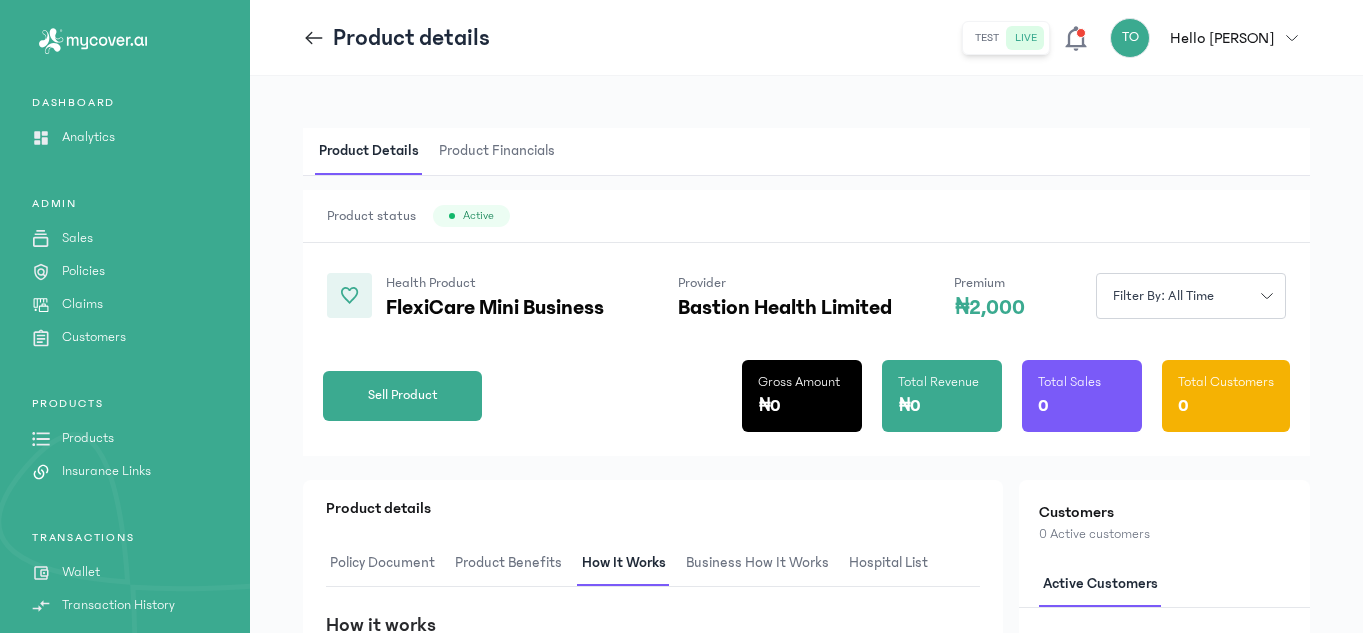 type 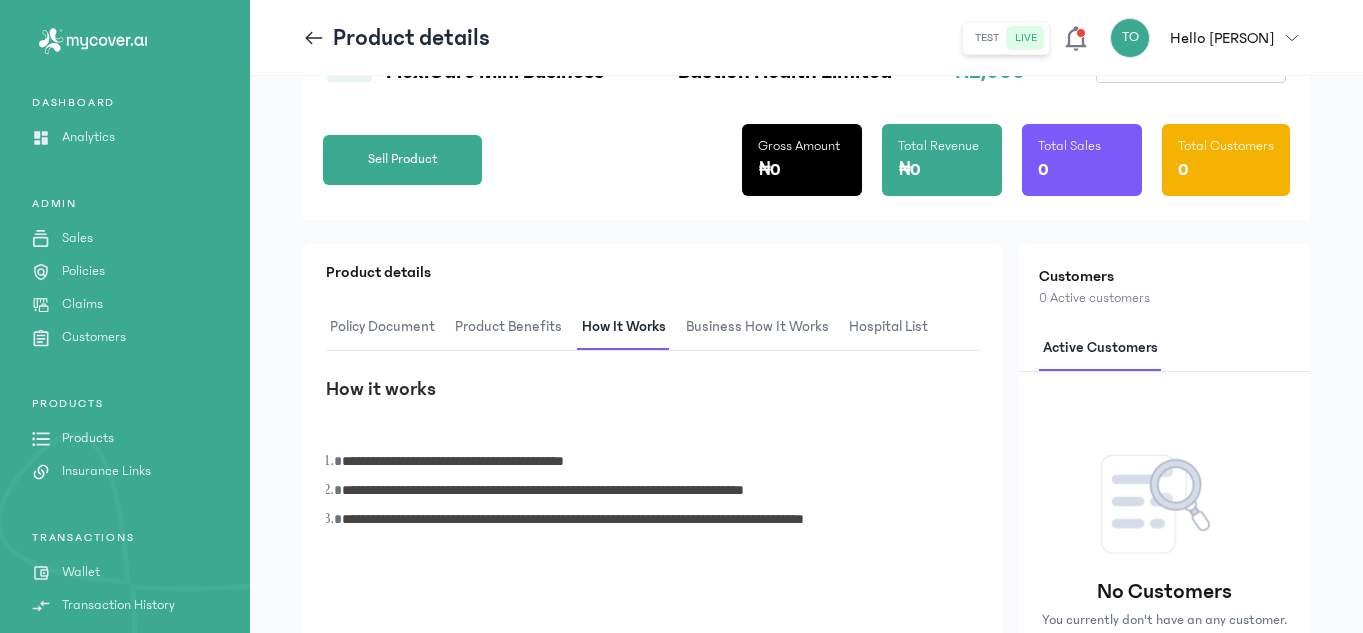 scroll, scrollTop: 320, scrollLeft: 0, axis: vertical 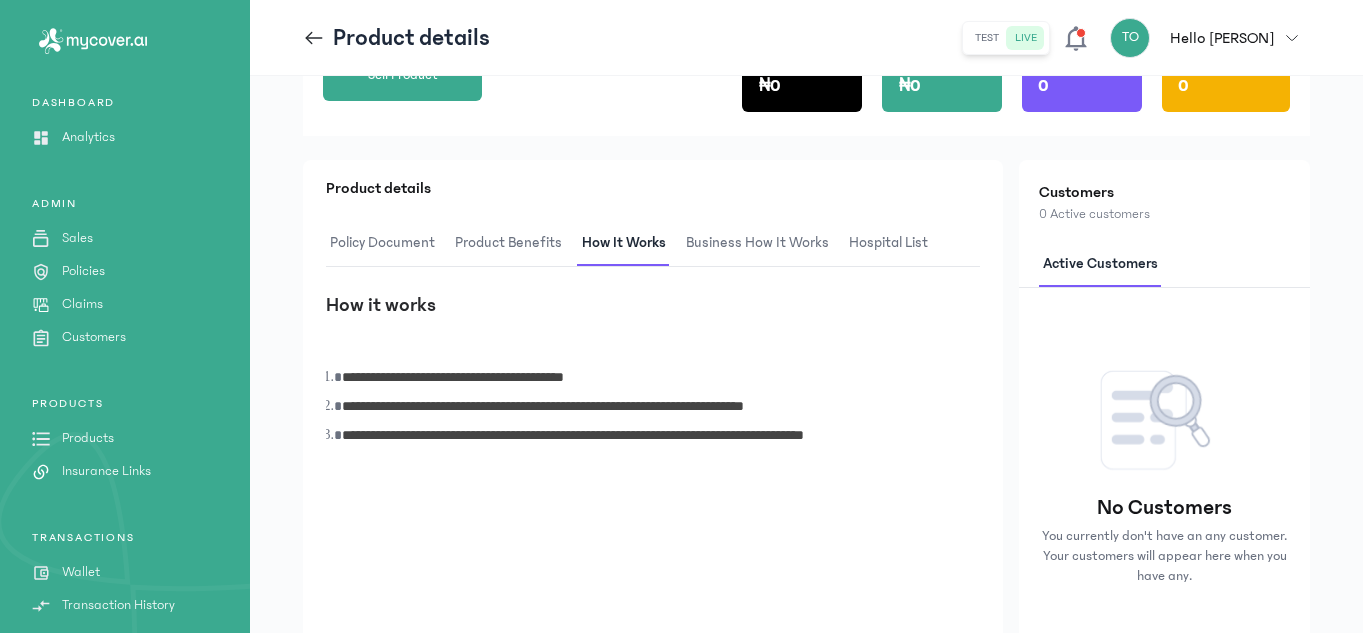click on "Product Benefits" at bounding box center [508, 243] 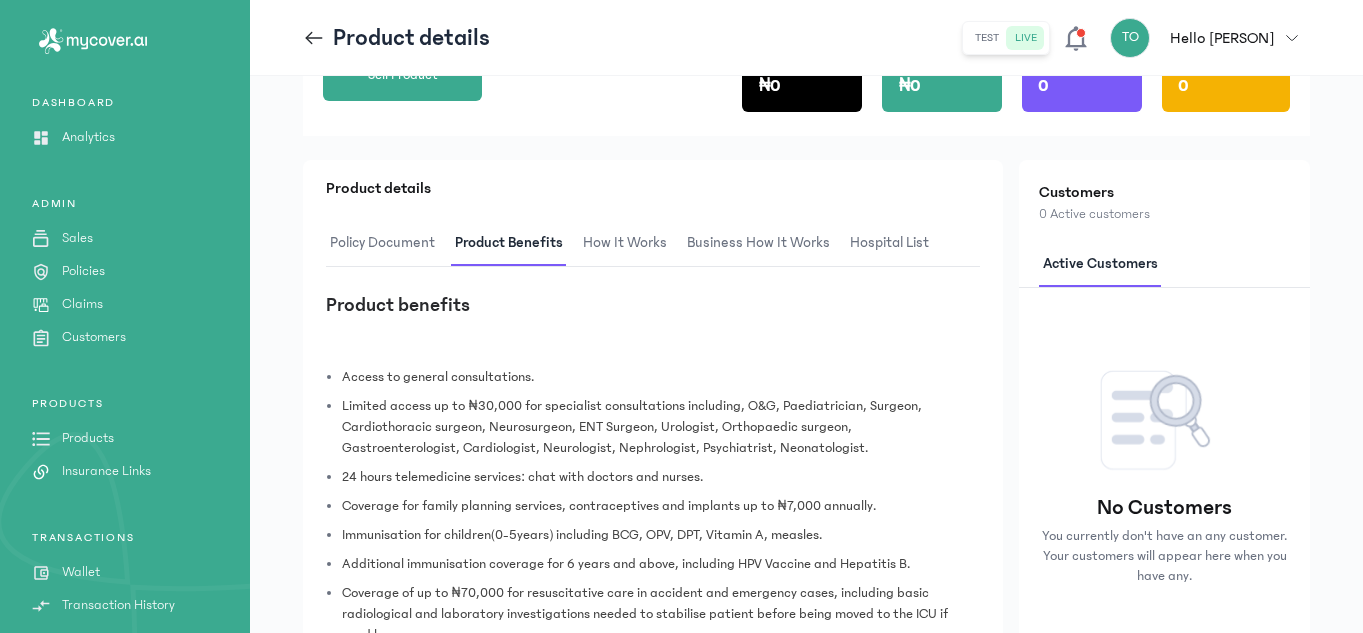 click on "Product Benefits" at bounding box center [509, 243] 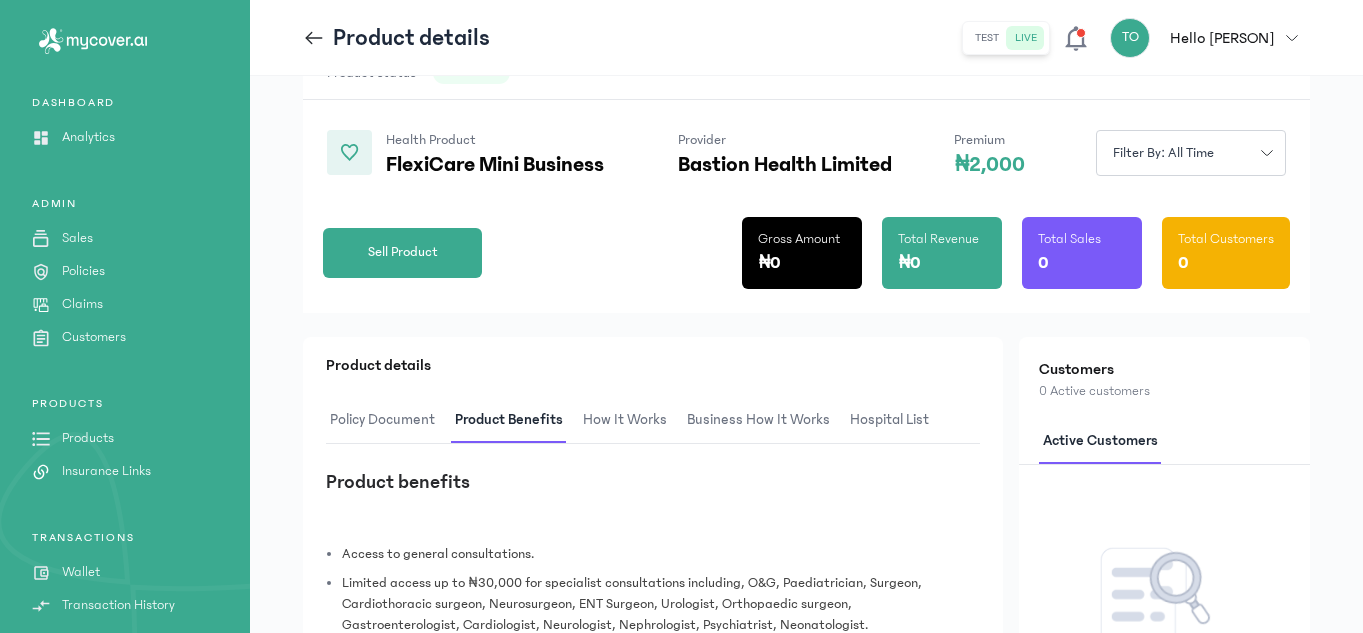 scroll, scrollTop: 0, scrollLeft: 0, axis: both 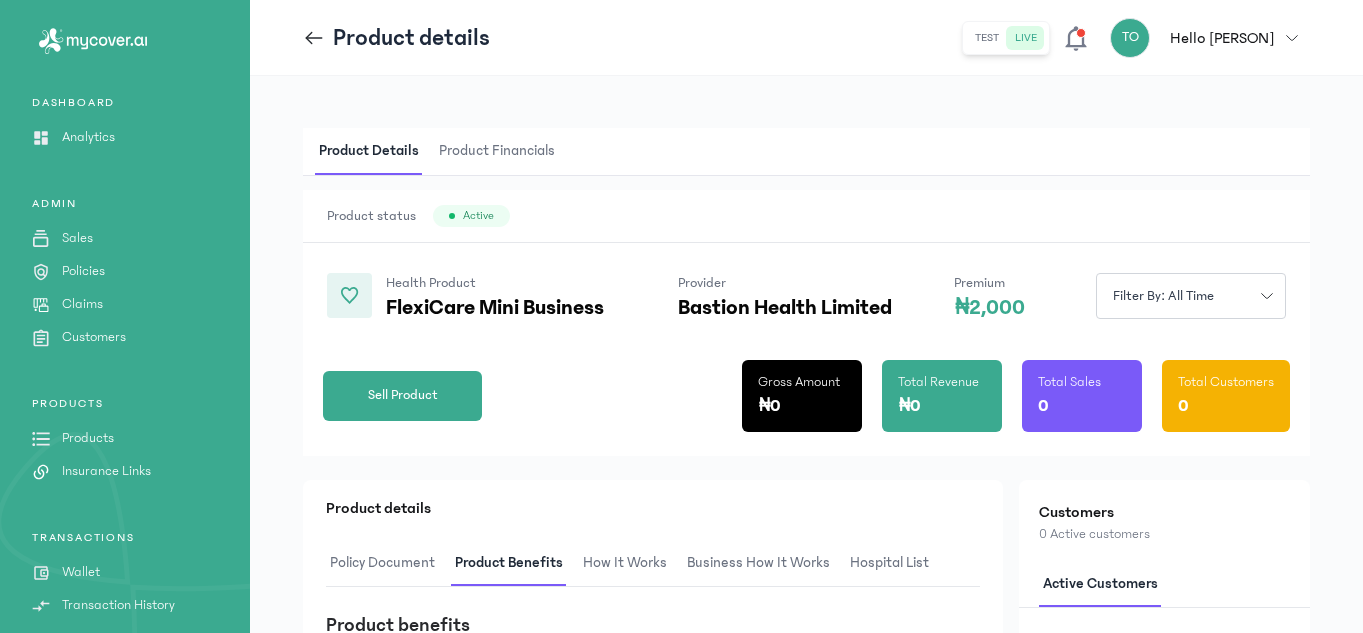 click 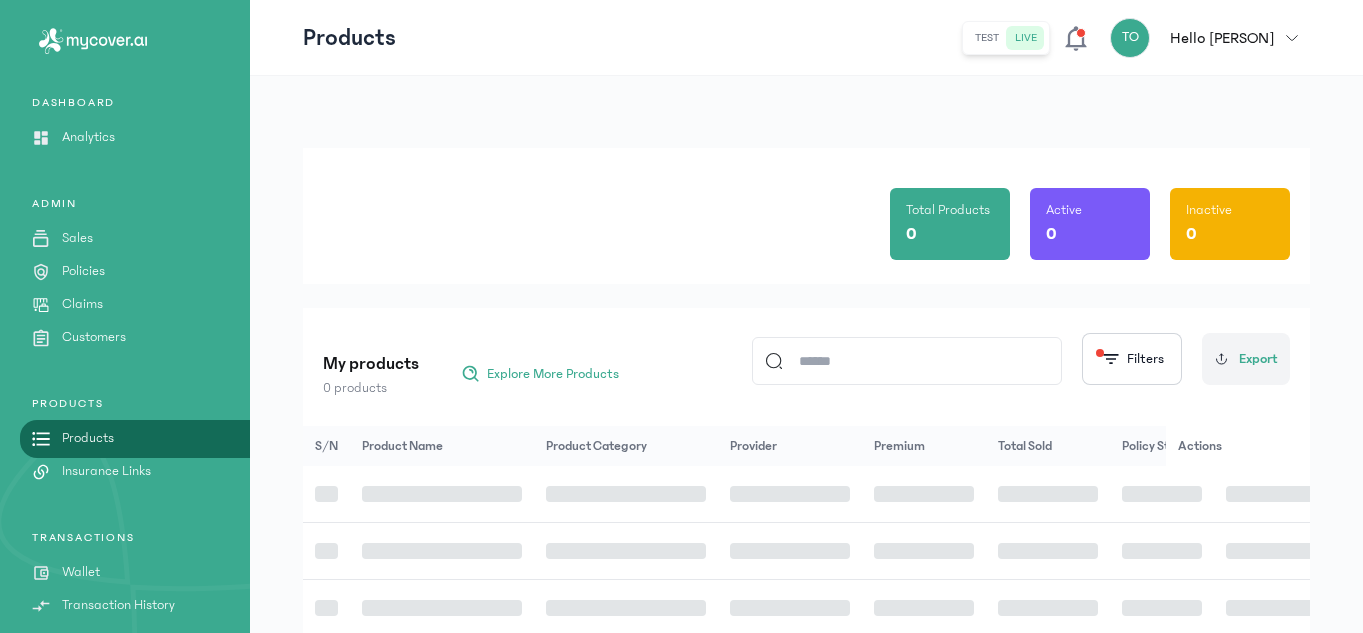 scroll, scrollTop: 424, scrollLeft: 0, axis: vertical 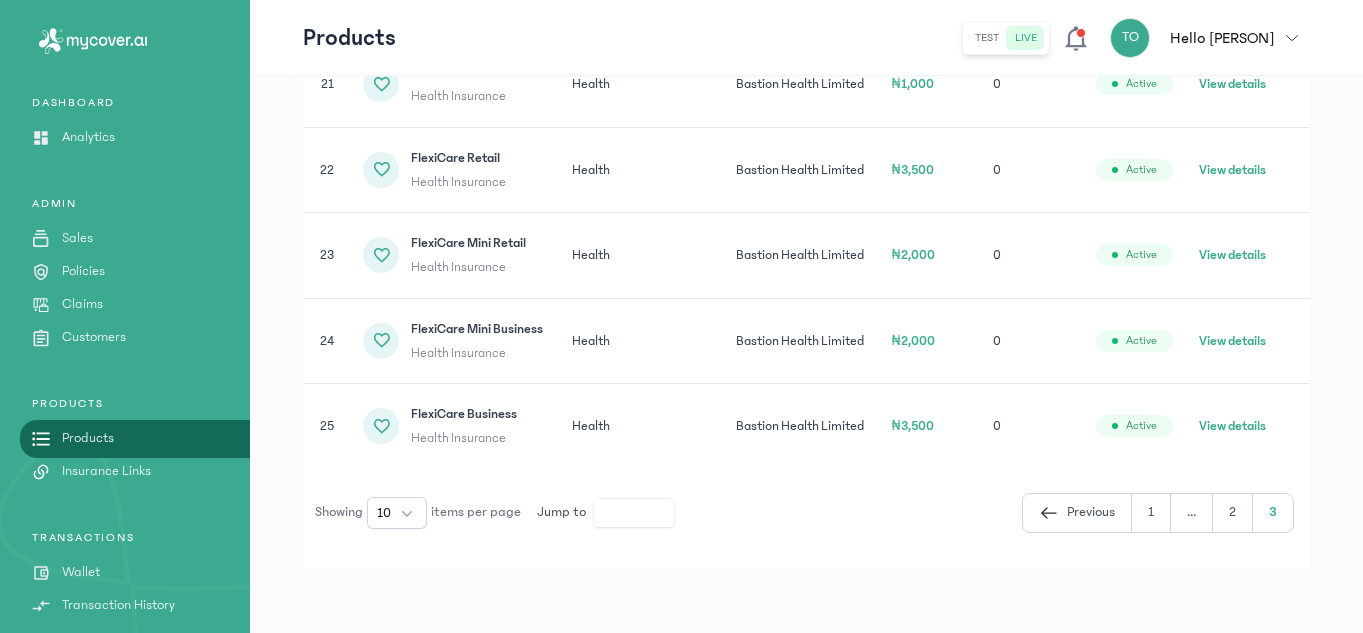 click on "₦3,500" 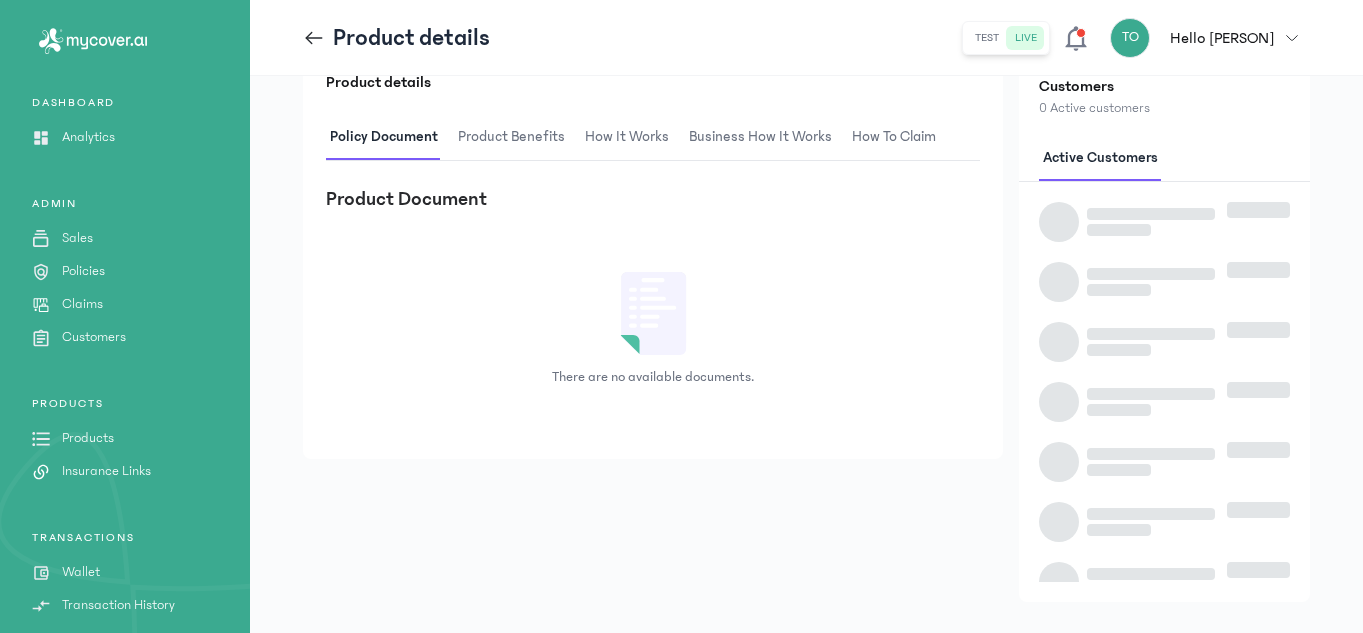 scroll, scrollTop: 0, scrollLeft: 0, axis: both 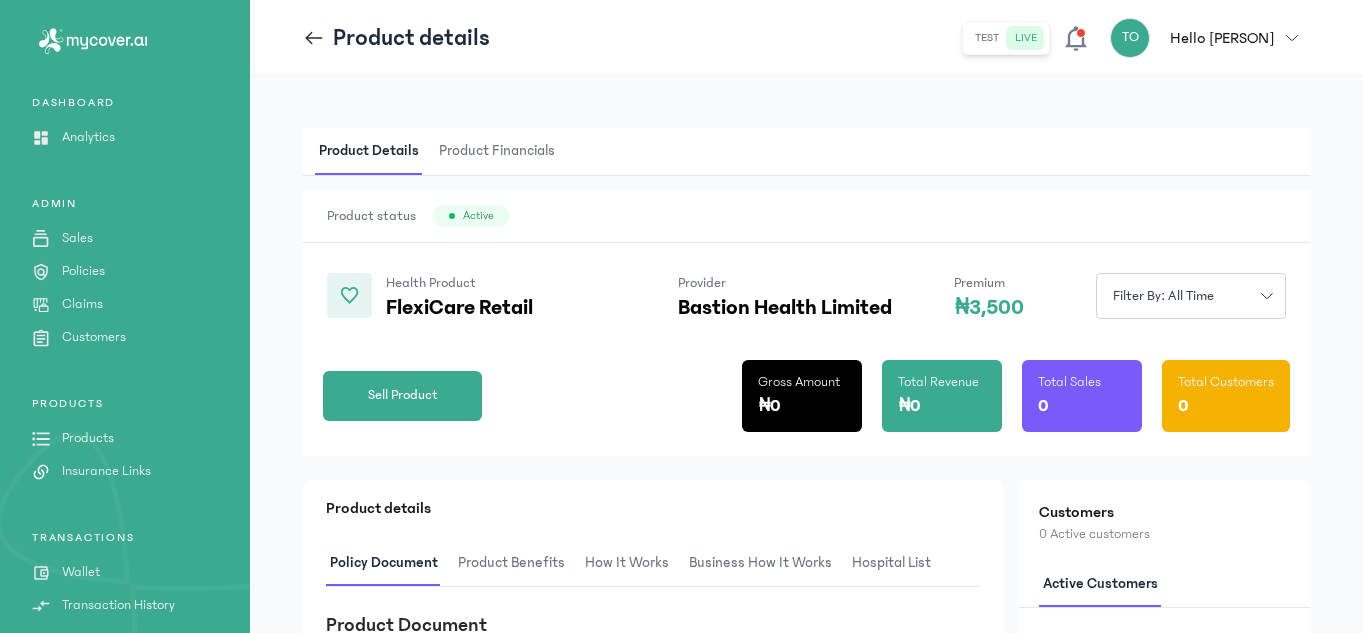click on "Product Benefits" at bounding box center (511, 563) 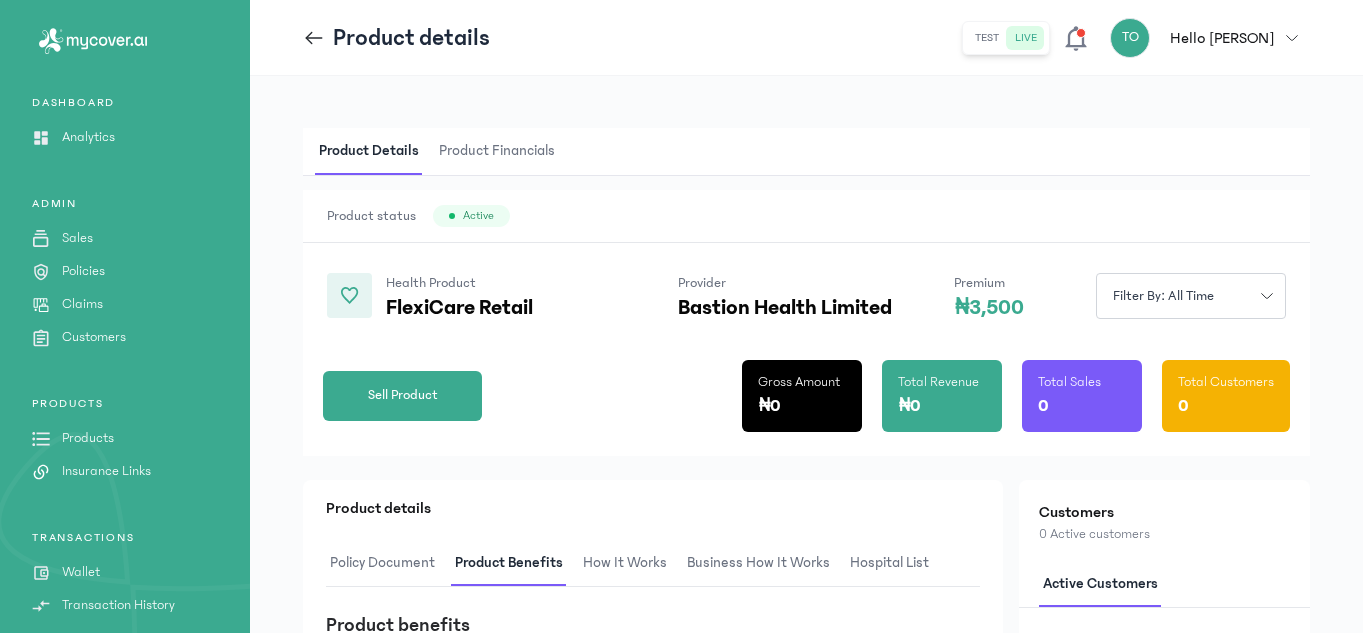 type 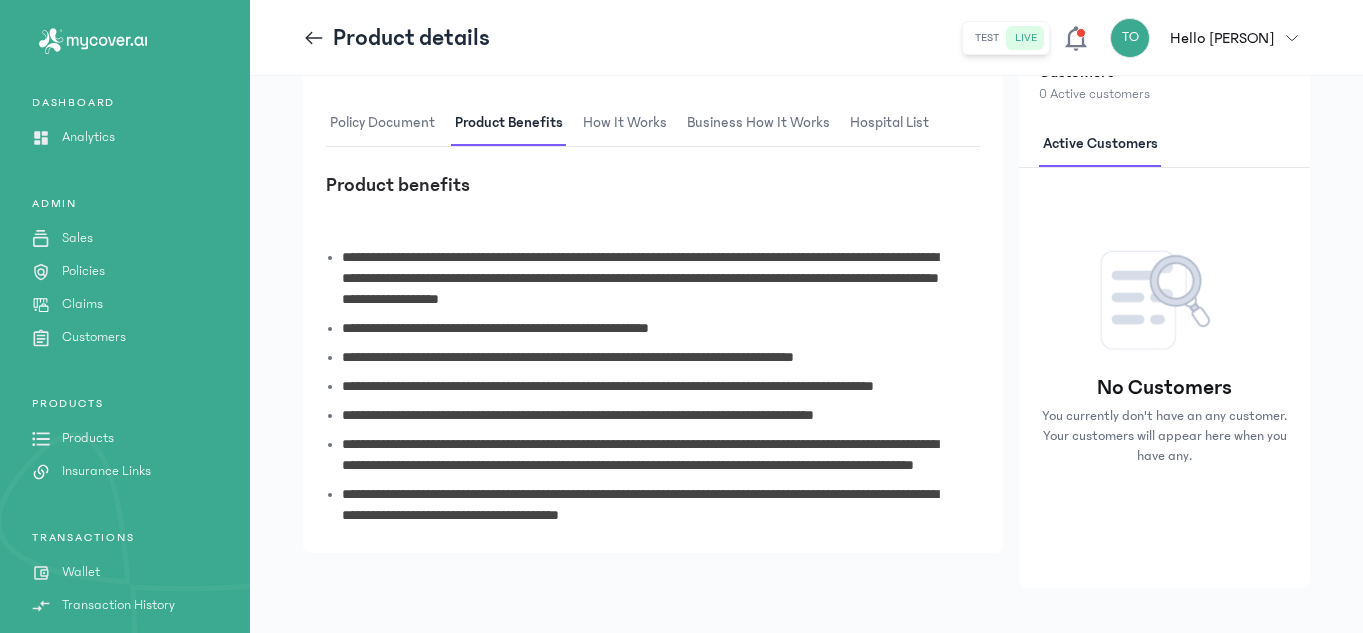 scroll, scrollTop: 459, scrollLeft: 0, axis: vertical 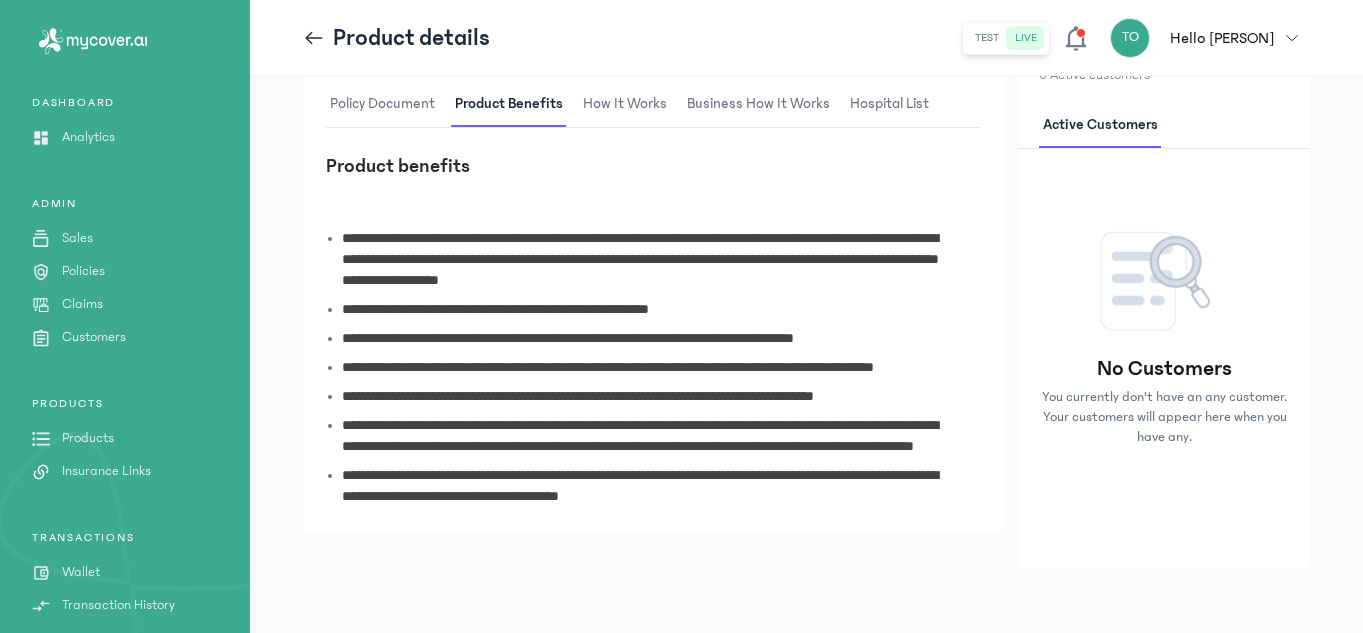 click on "**********" at bounding box center (645, 371) 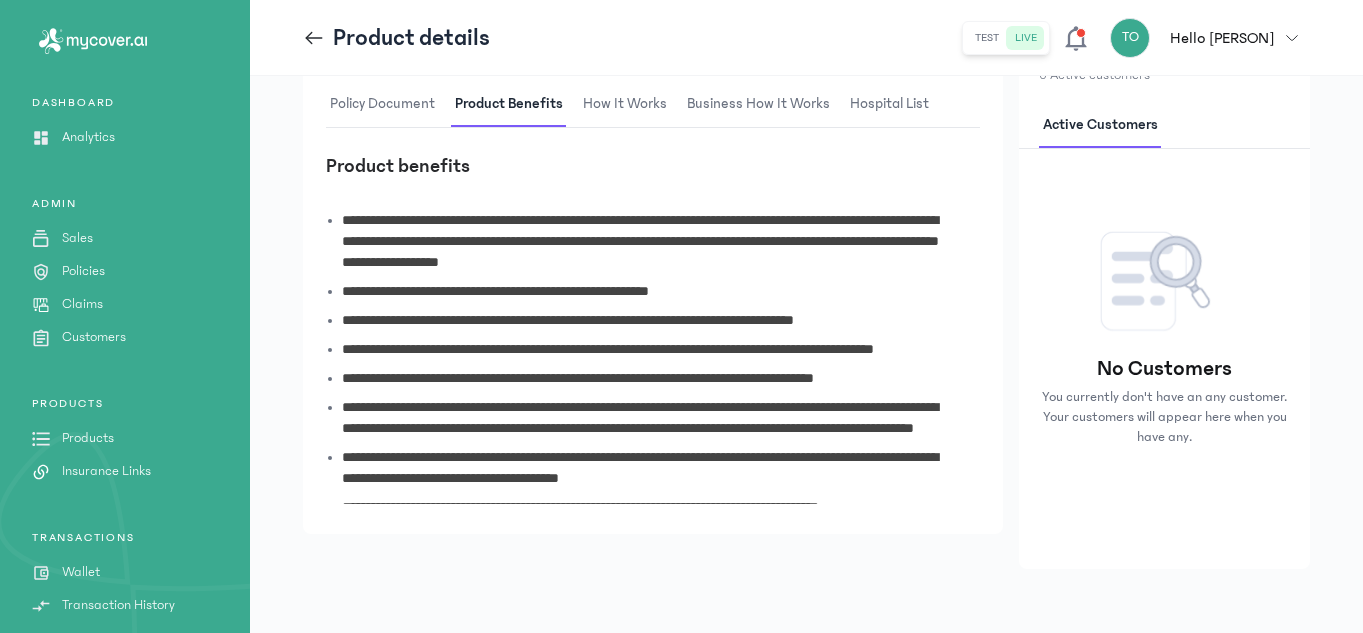 scroll, scrollTop: 0, scrollLeft: 0, axis: both 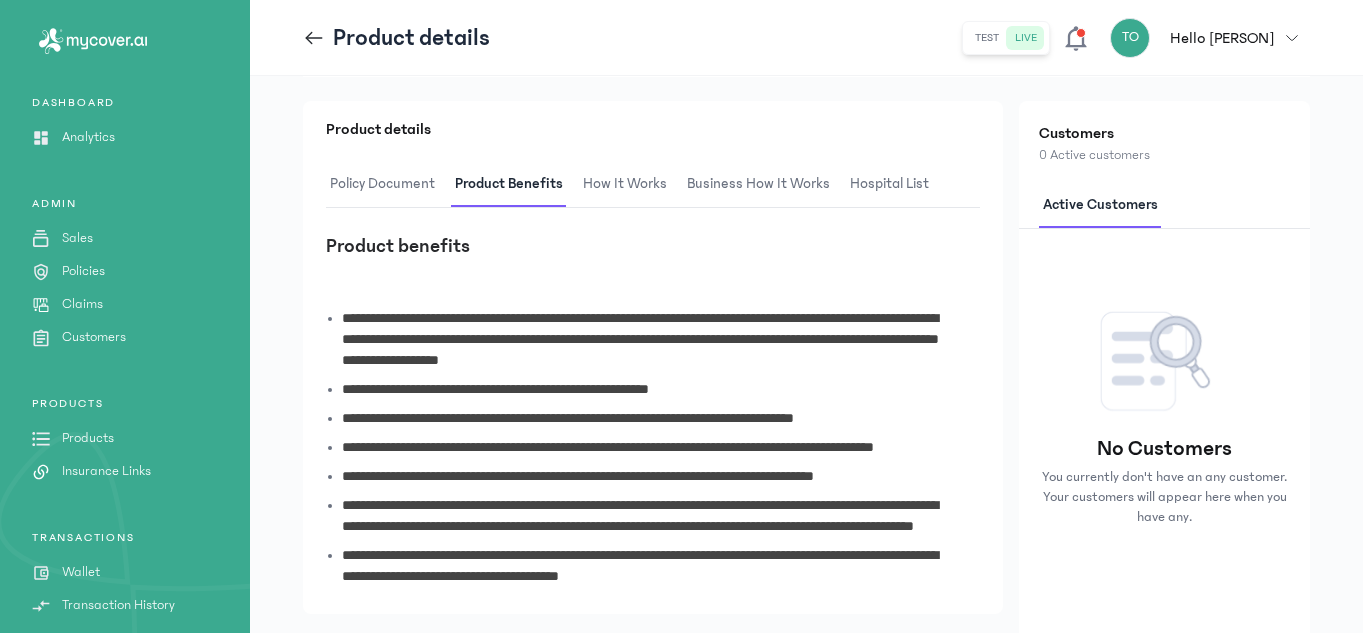 click on "Products" at bounding box center (88, 438) 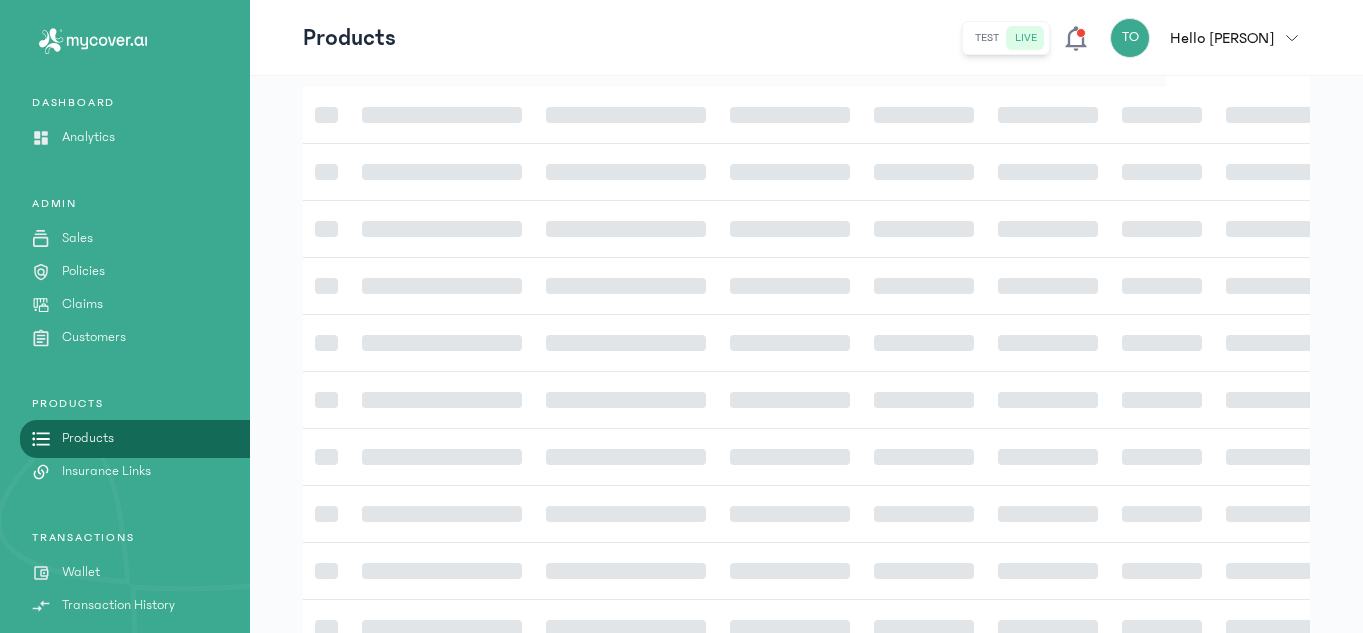 scroll, scrollTop: 0, scrollLeft: 0, axis: both 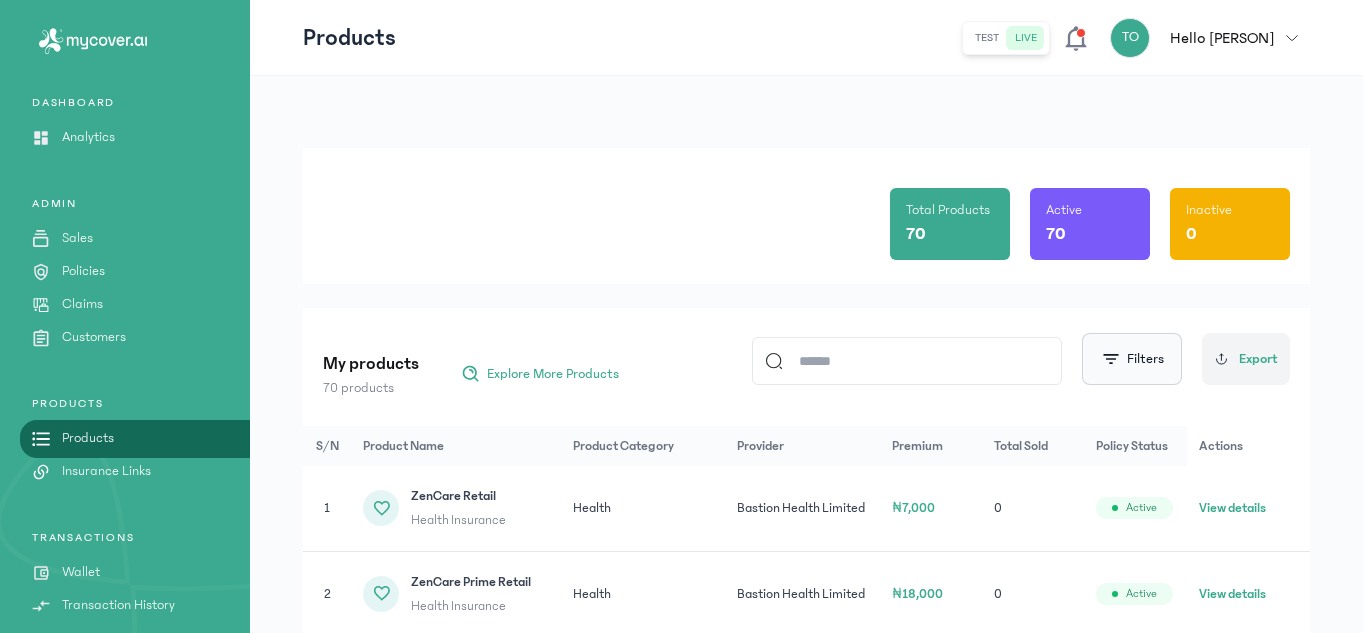 click on "Filters" 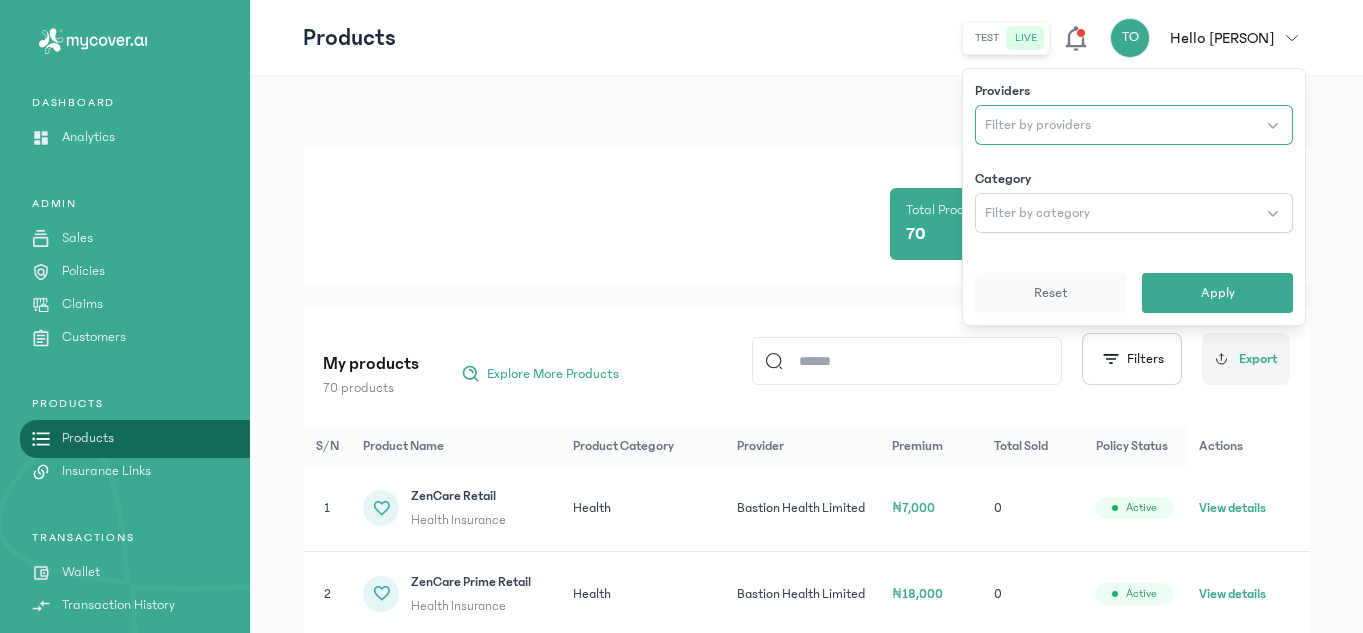 click on "Filter by providers" 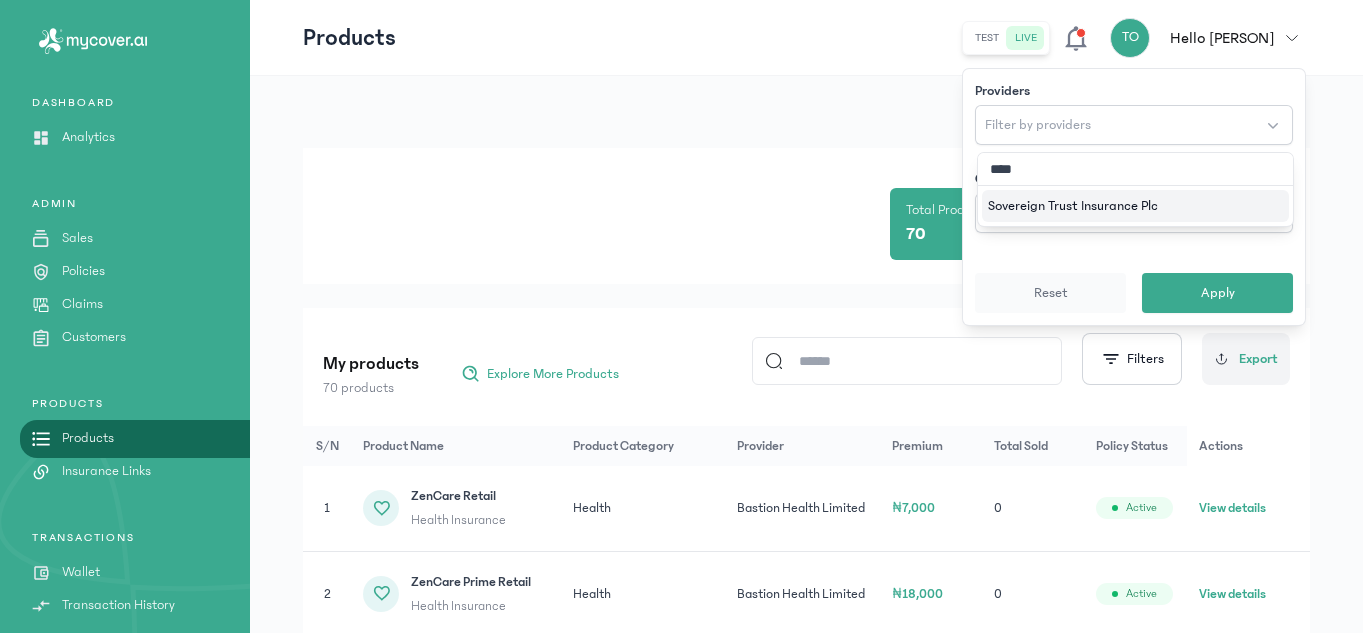 type on "*****" 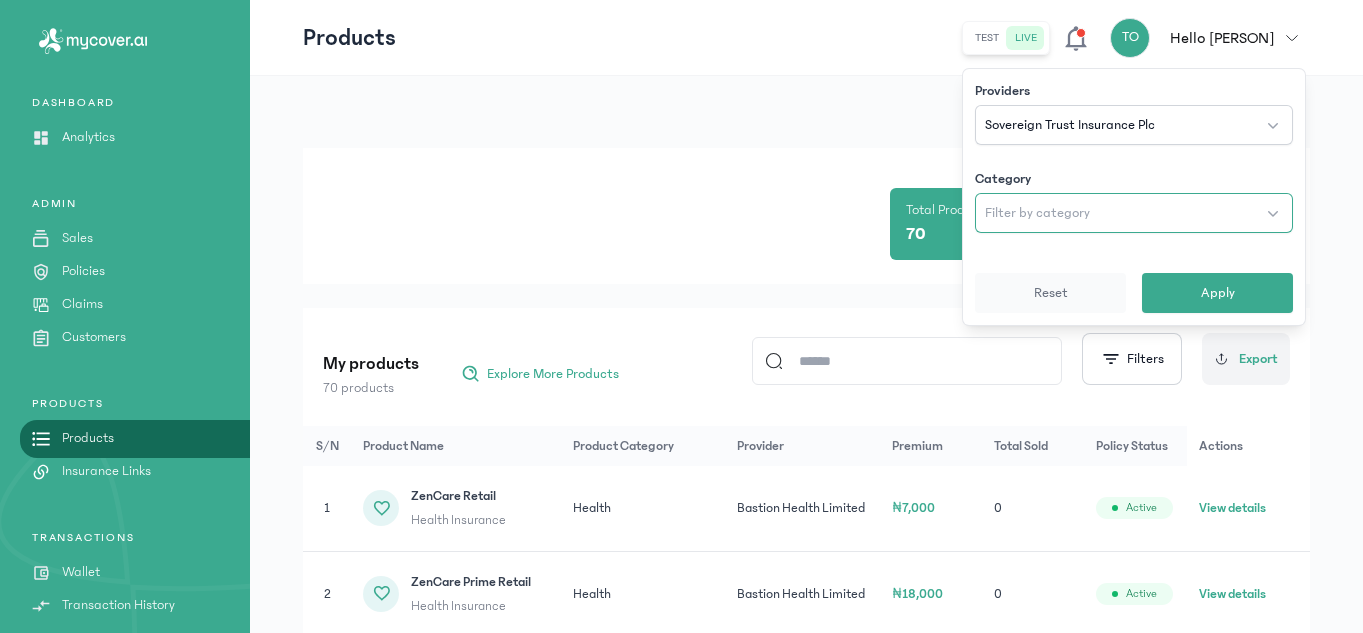 click on "Filter by category" 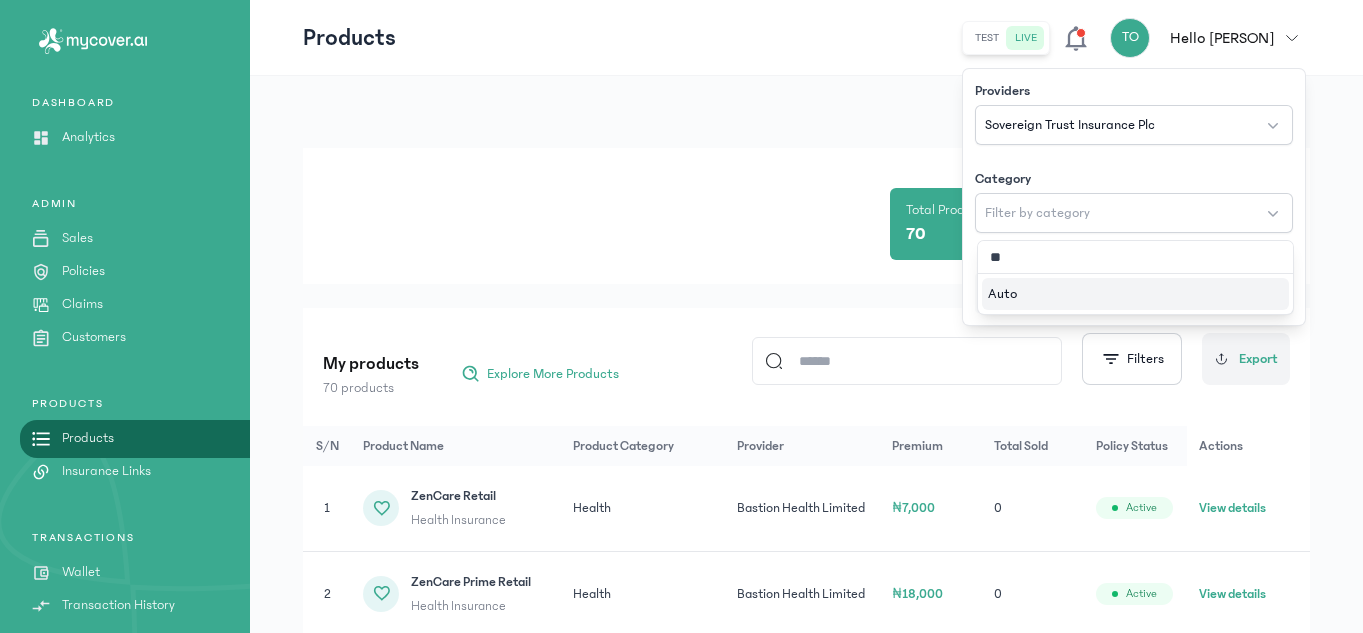 type on "***" 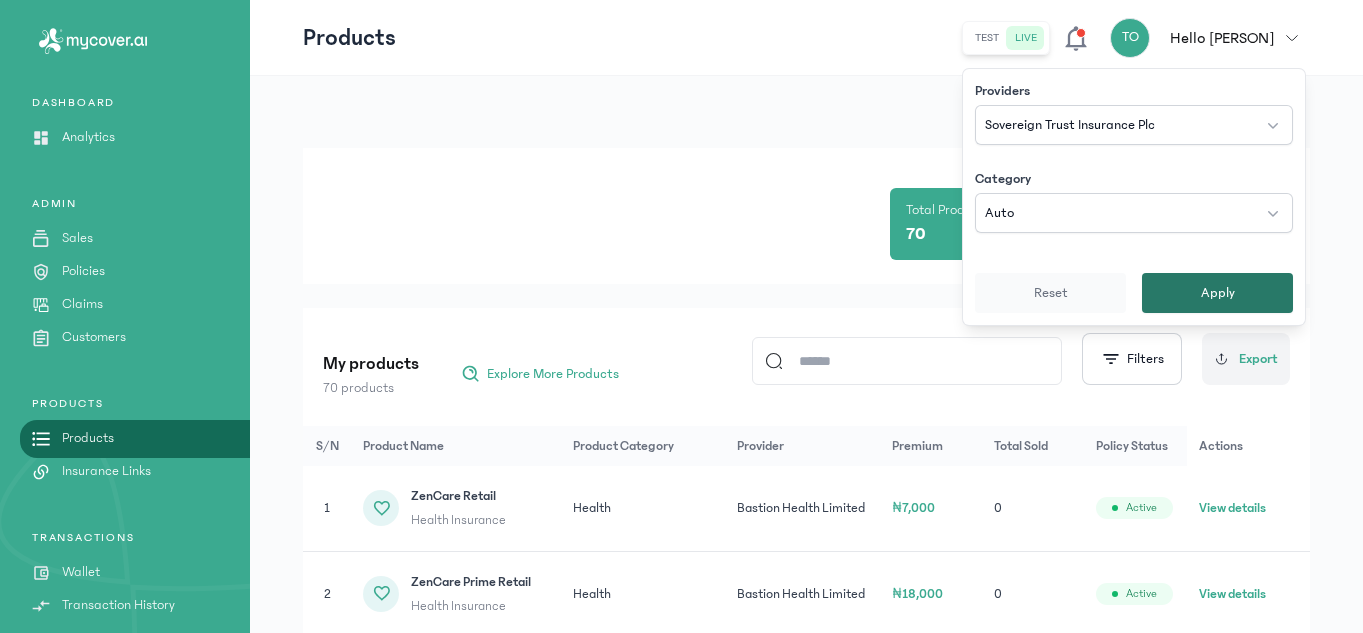 click on "Apply" at bounding box center (1217, 293) 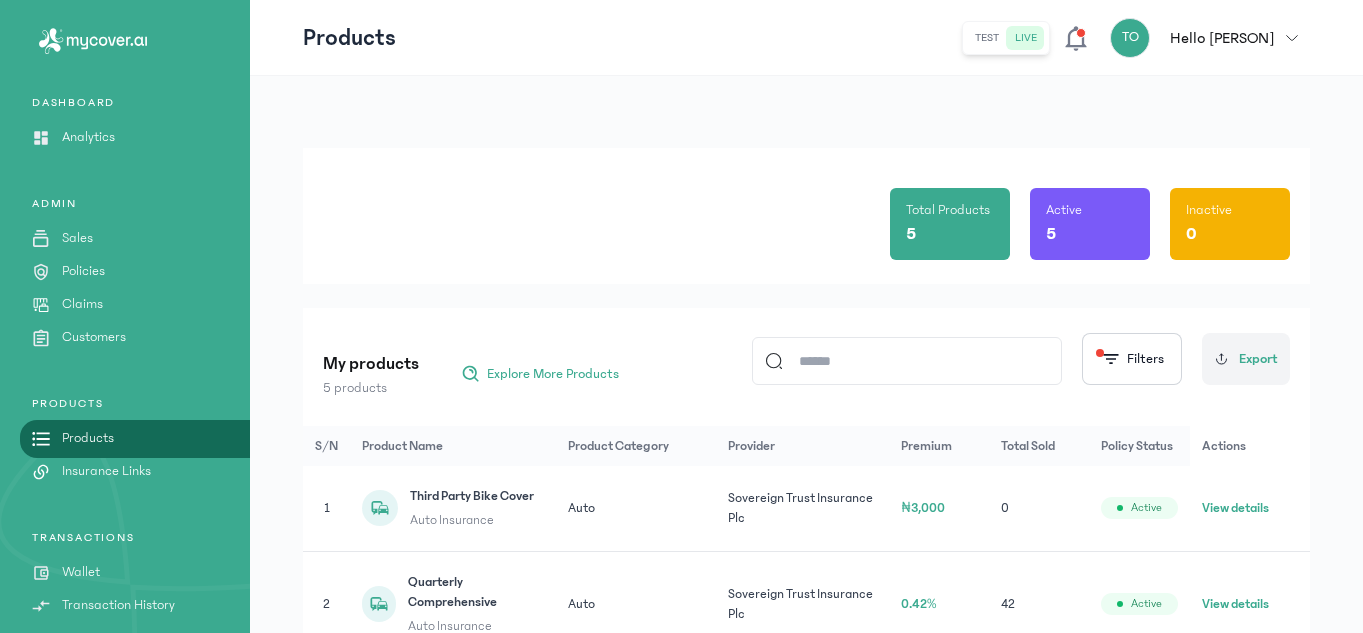 scroll, scrollTop: 376, scrollLeft: 0, axis: vertical 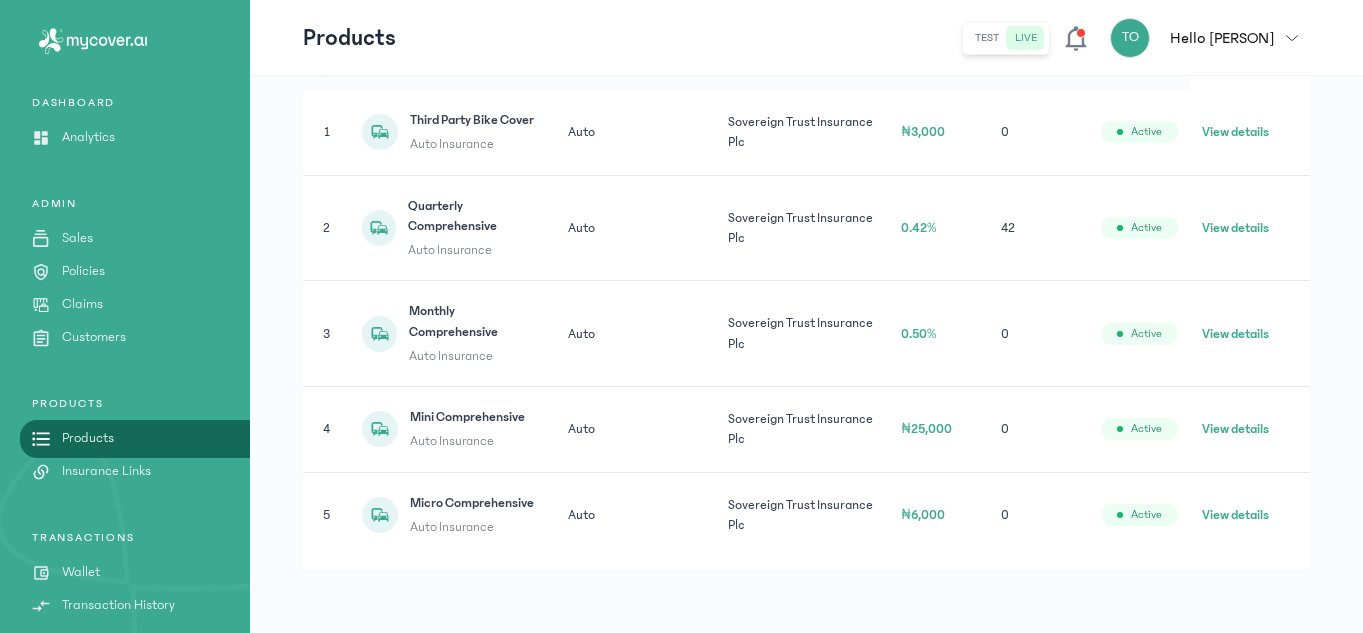 click on "View details" 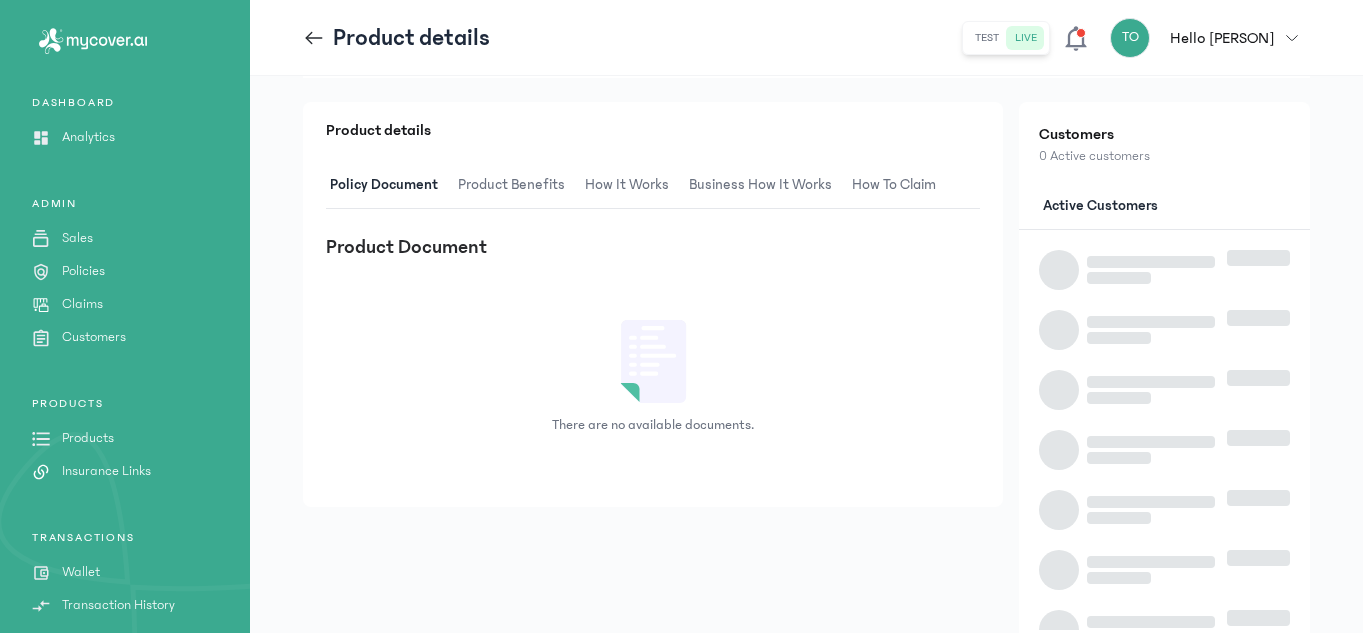 scroll, scrollTop: 0, scrollLeft: 0, axis: both 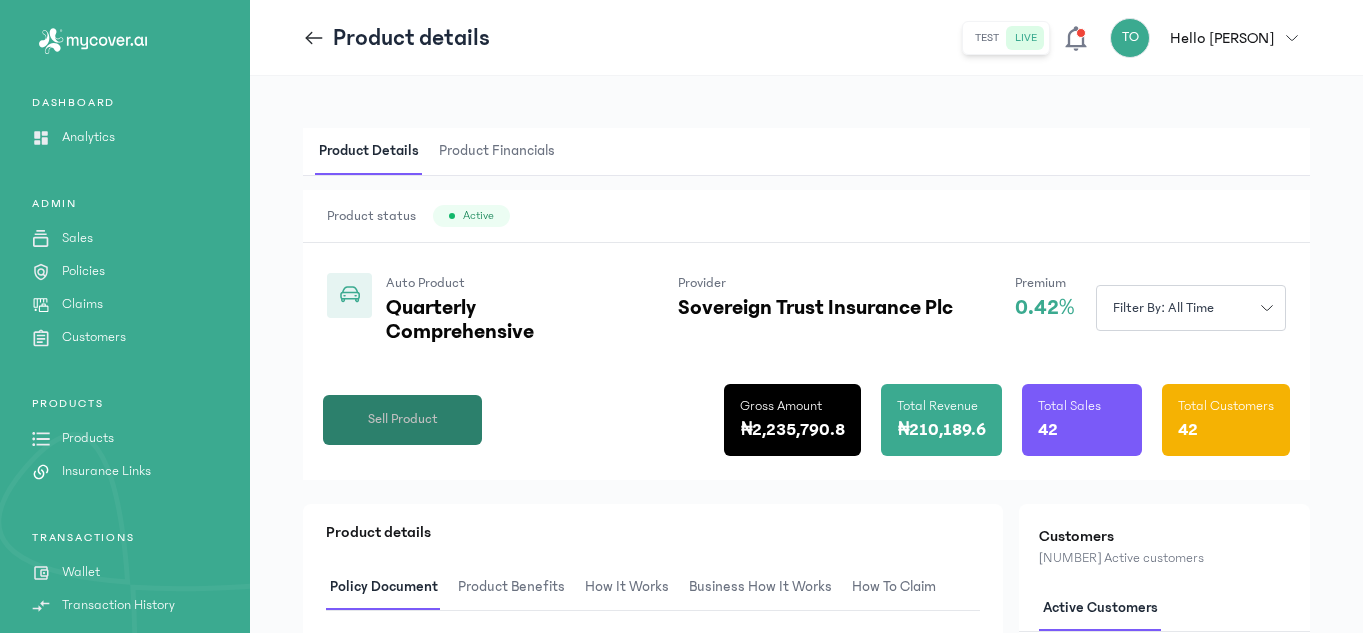 click on "Sell Product" 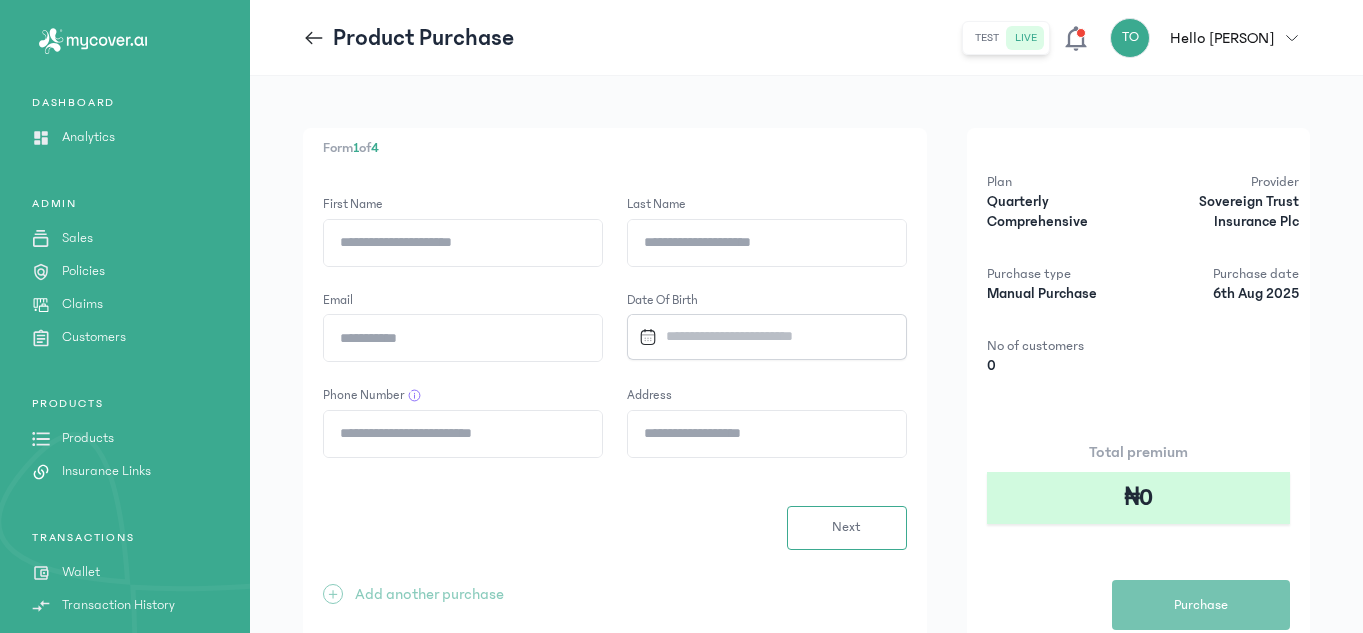 click 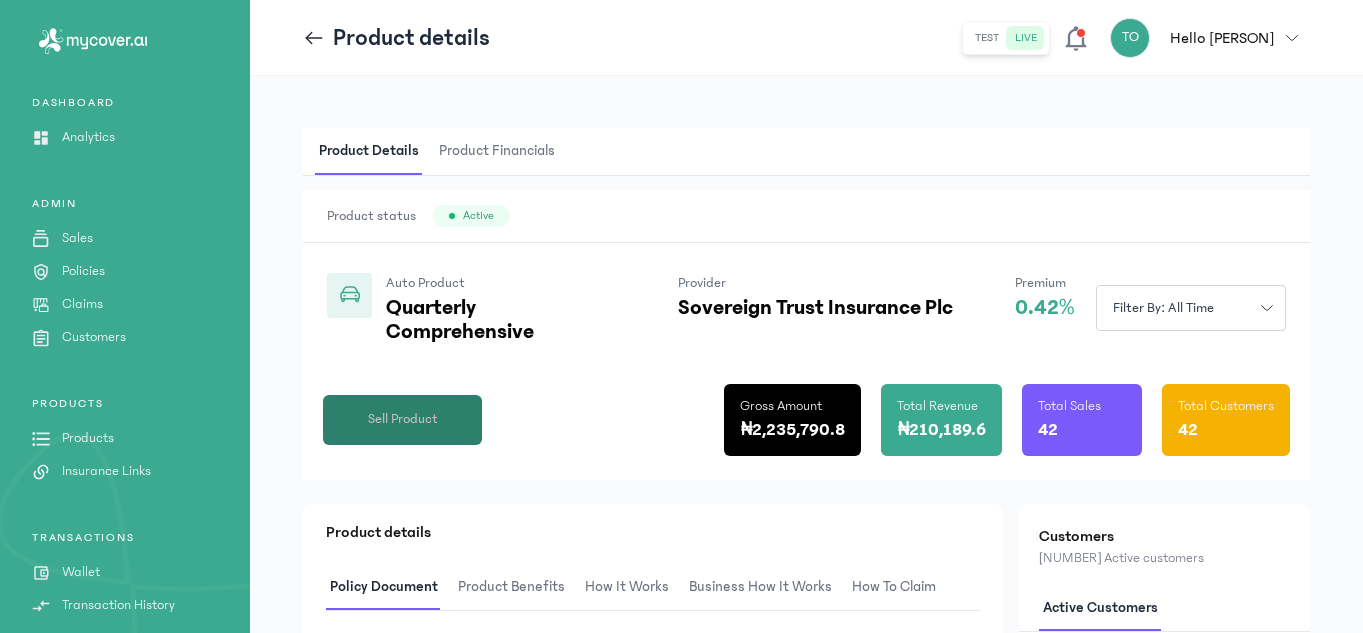 click on "Sell Product" 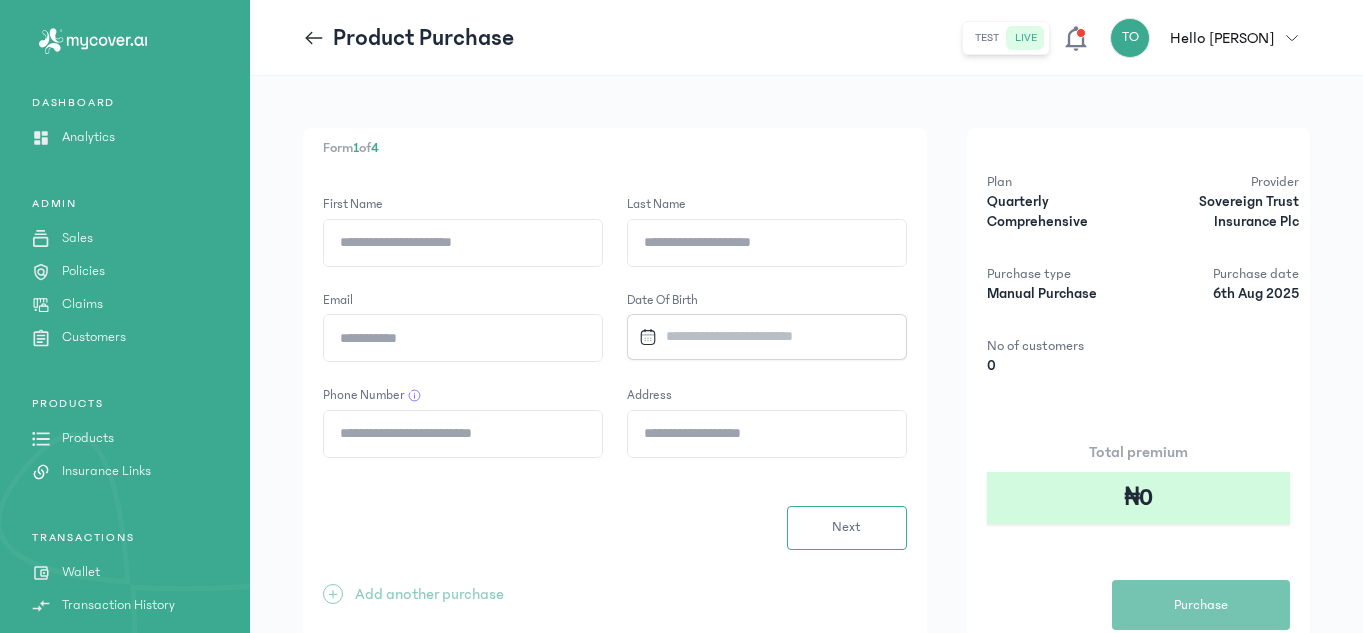 click on "First Name" 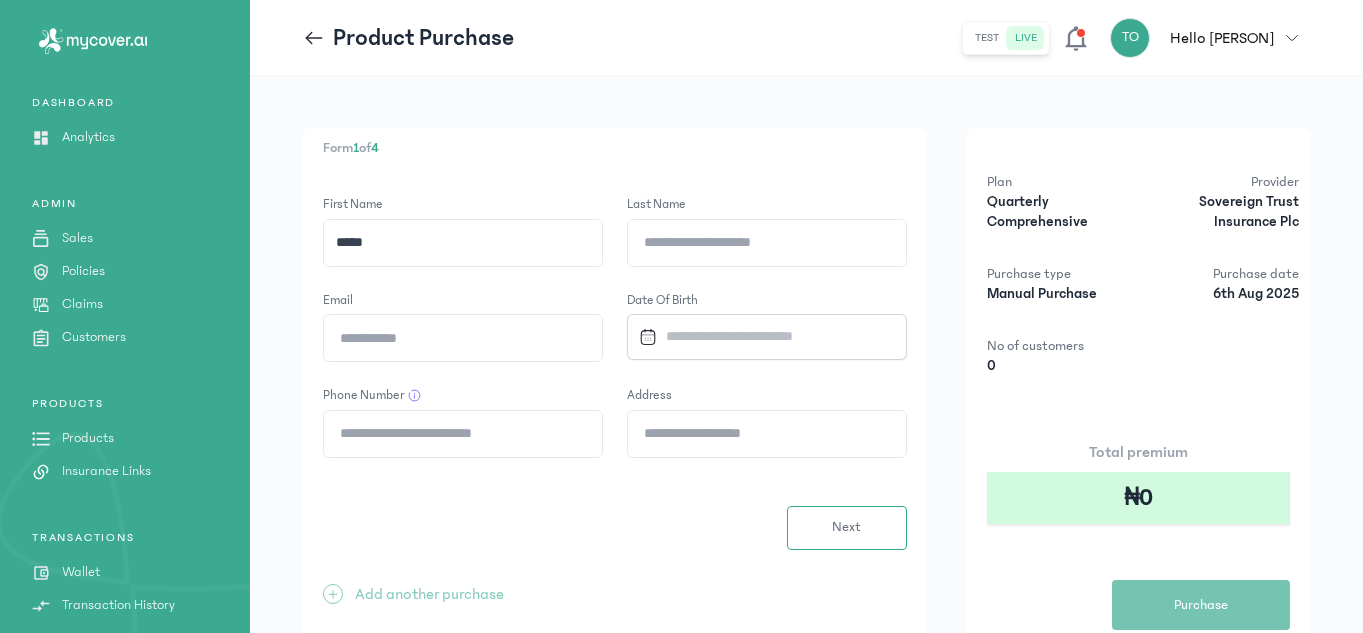 type on "*****" 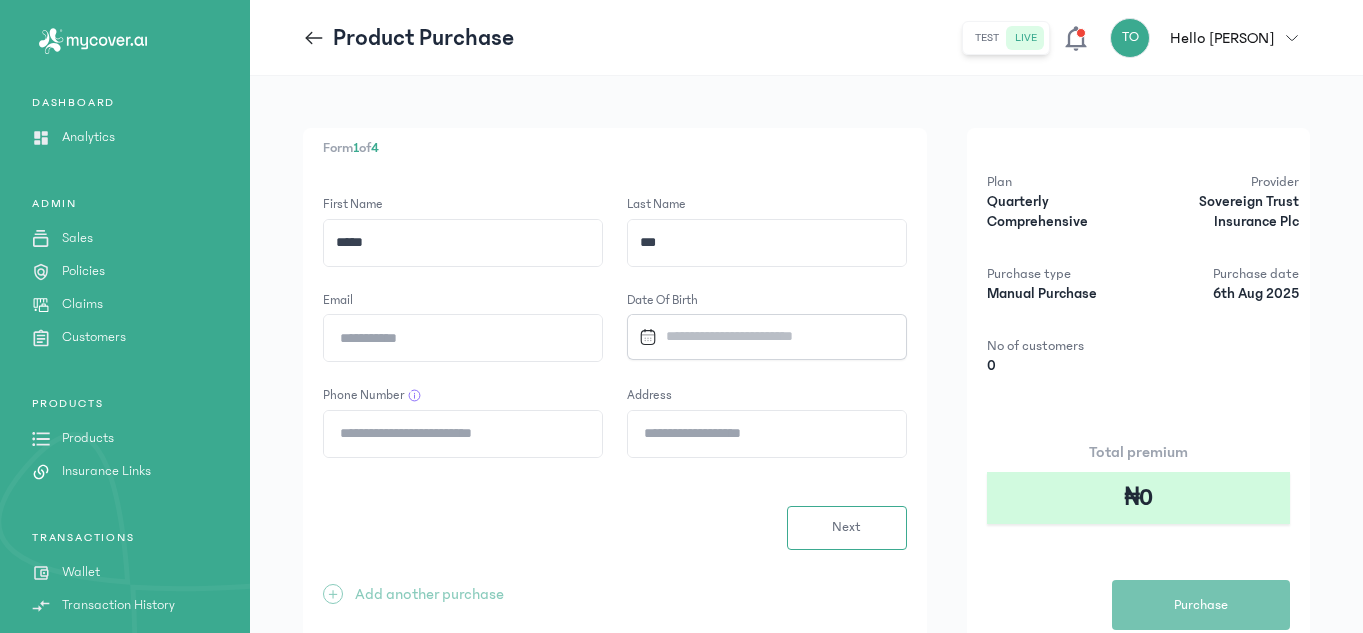 type on "**********" 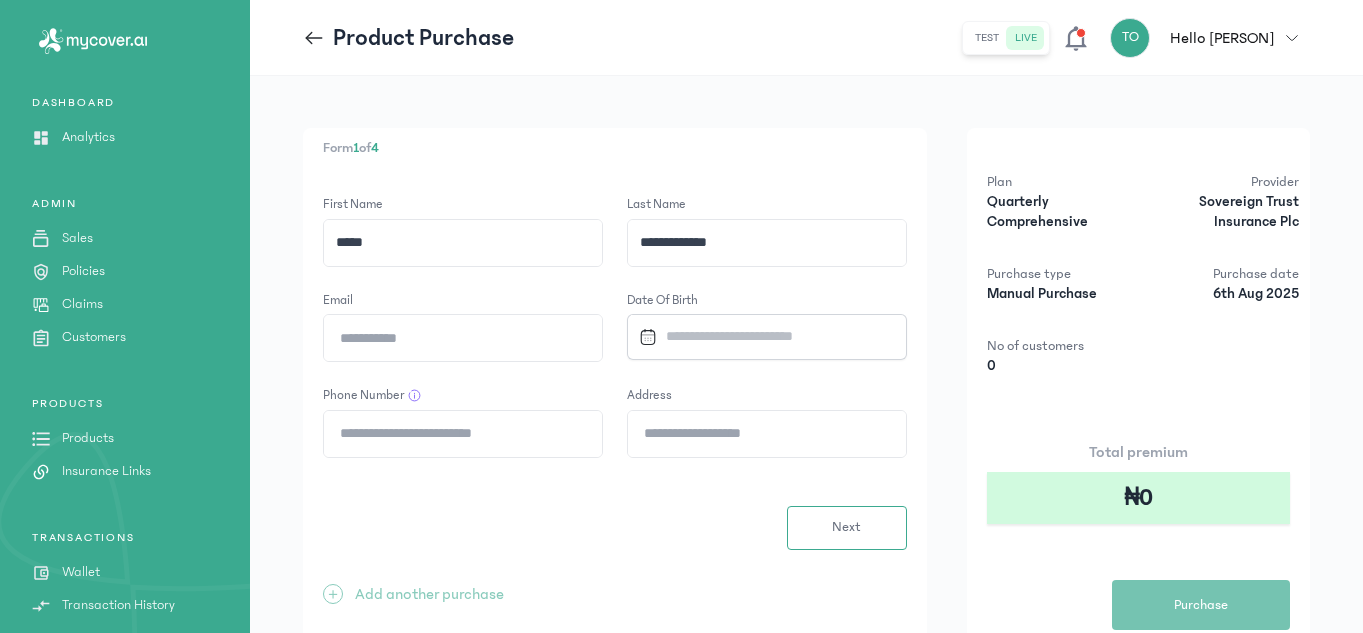 click on "Email" 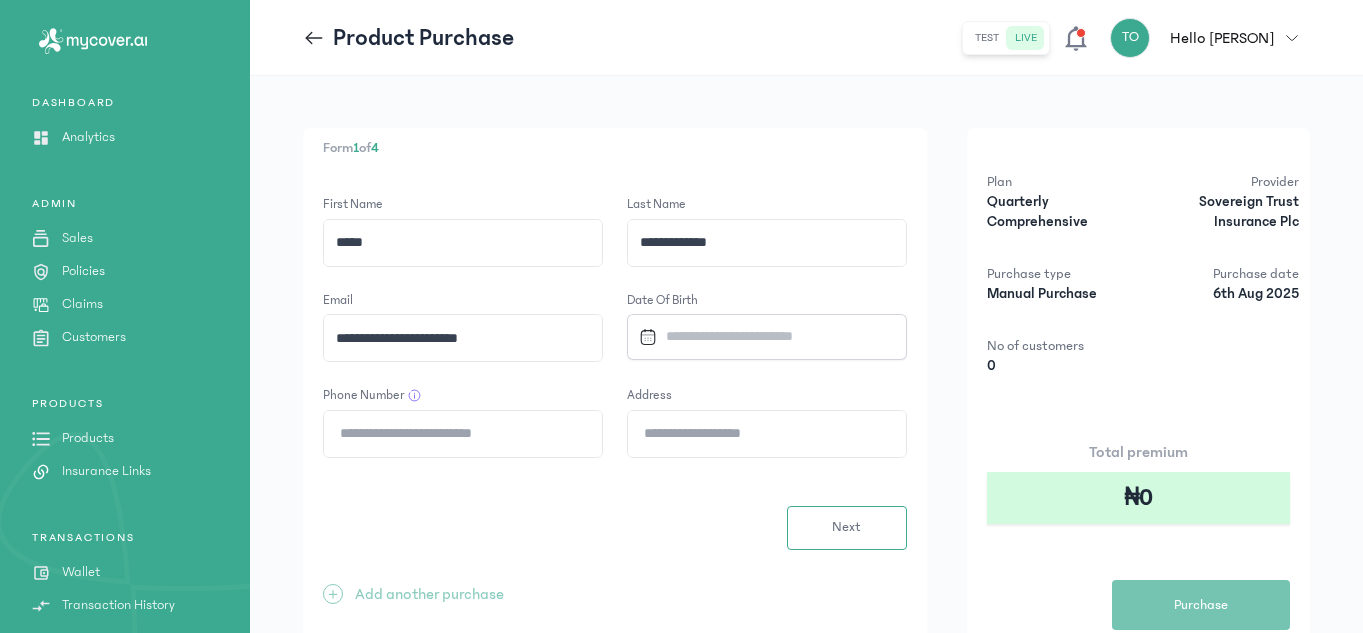 click at bounding box center [760, 336] 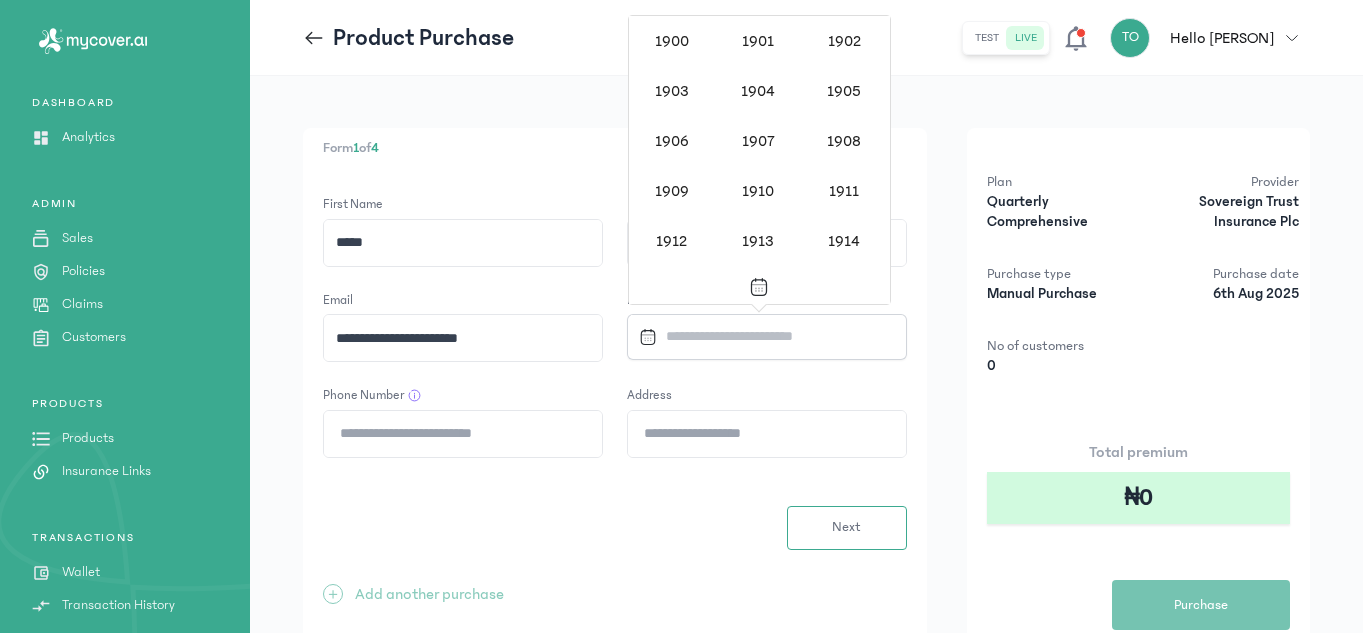 scroll, scrollTop: 1639, scrollLeft: 0, axis: vertical 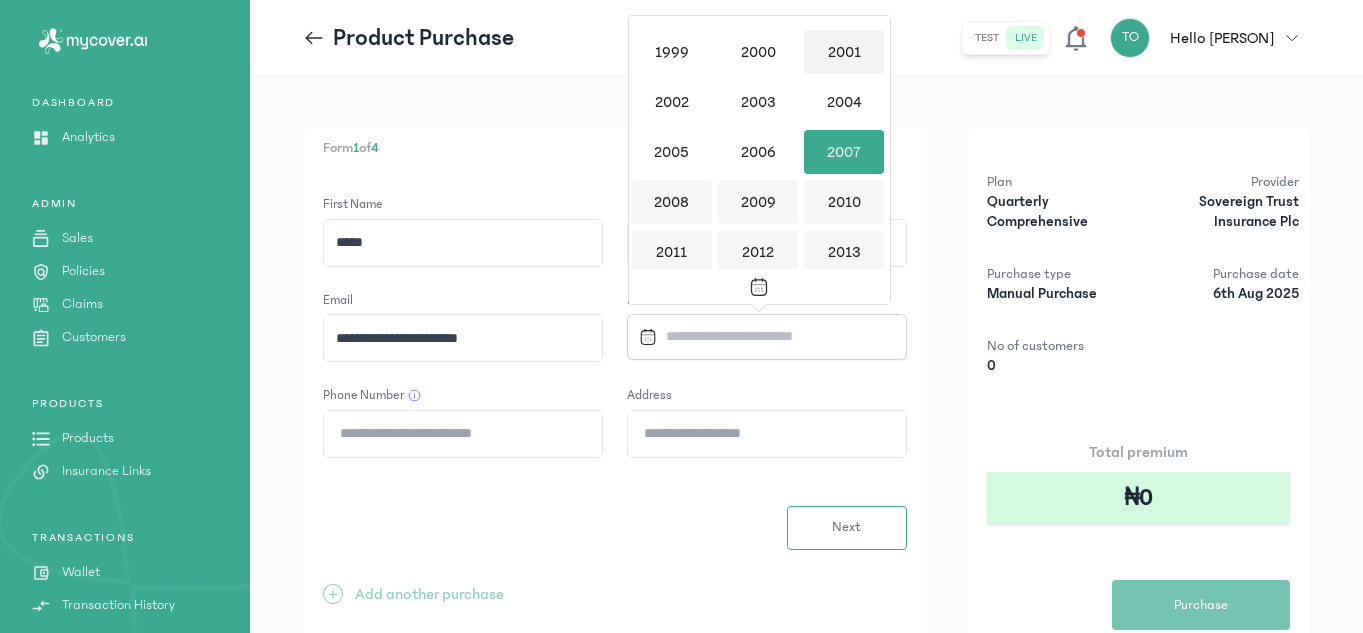 click on "2001" at bounding box center (844, 52) 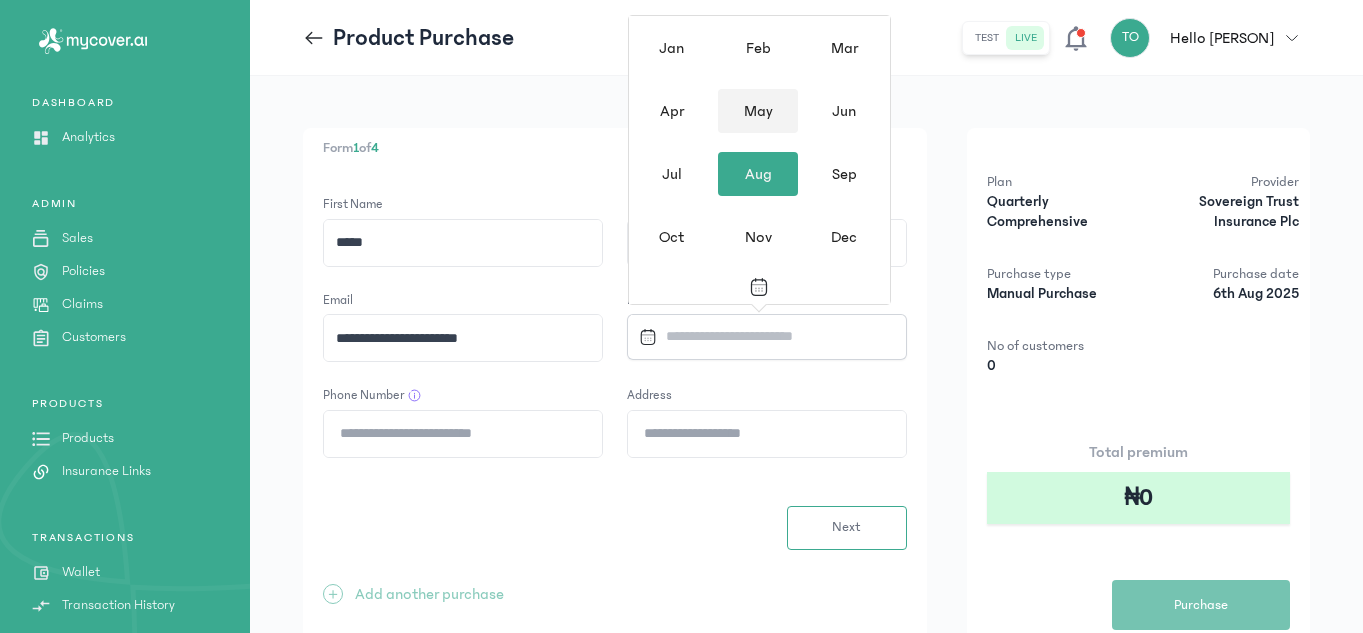 click on "May" at bounding box center (758, 111) 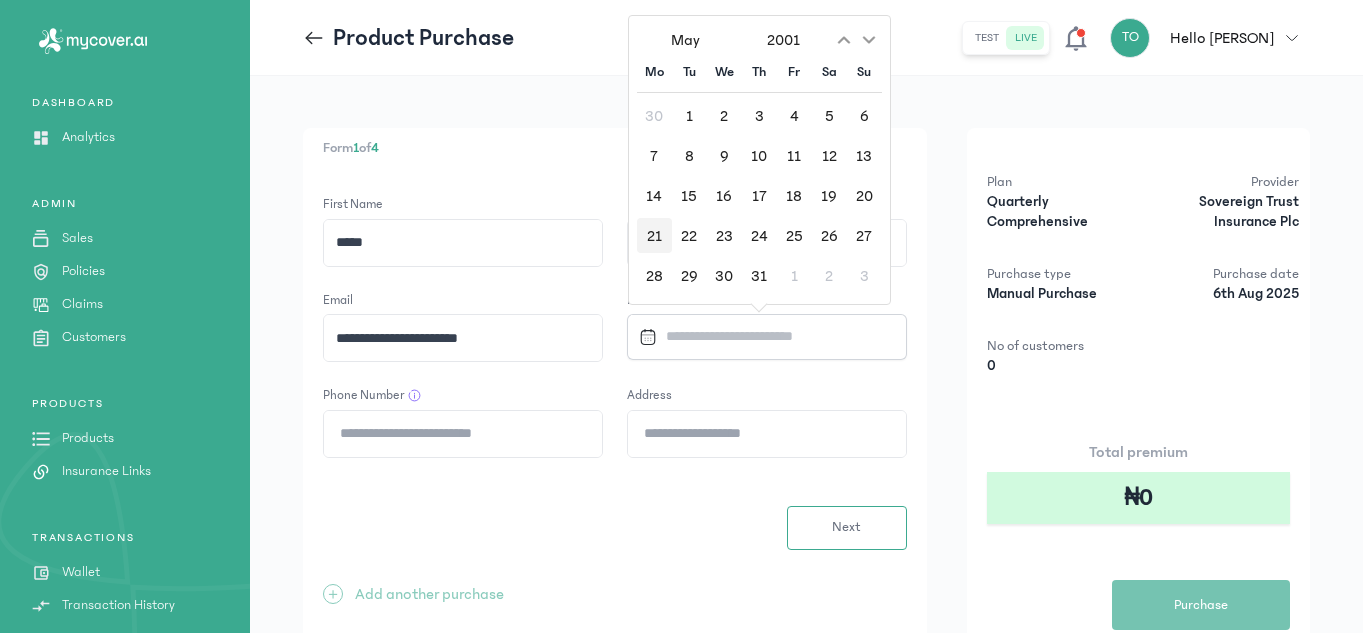 click on "21" at bounding box center (654, 235) 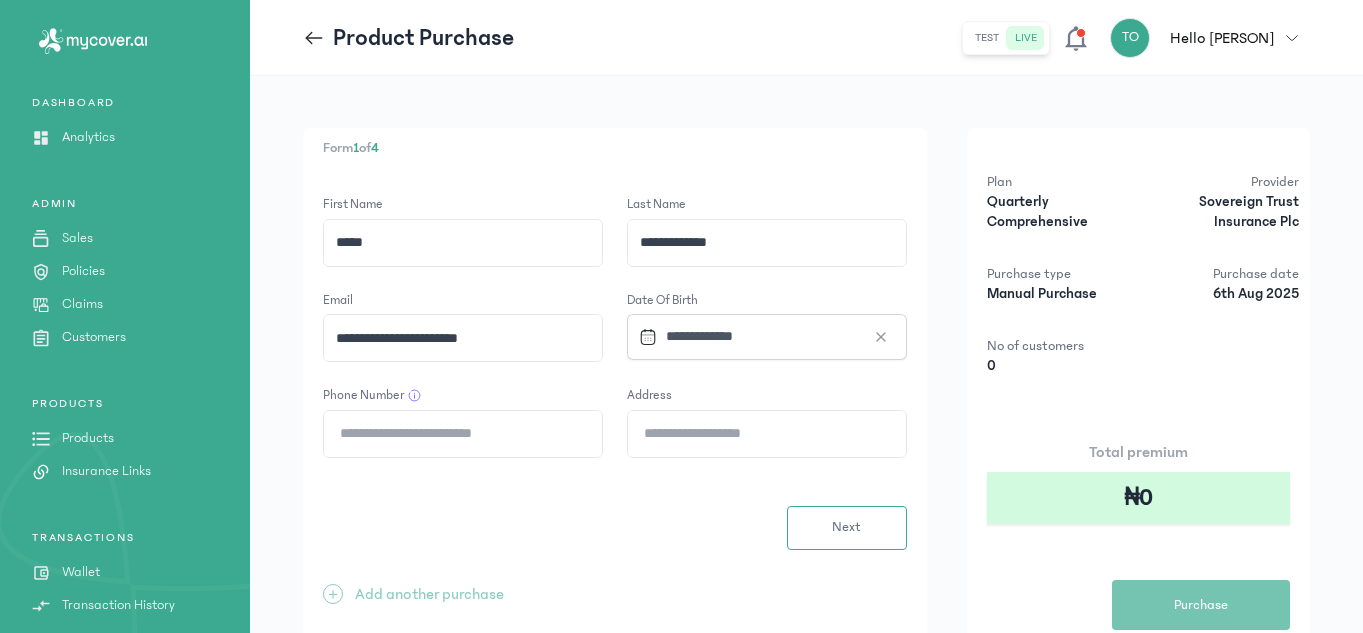 click on "Phone Number" 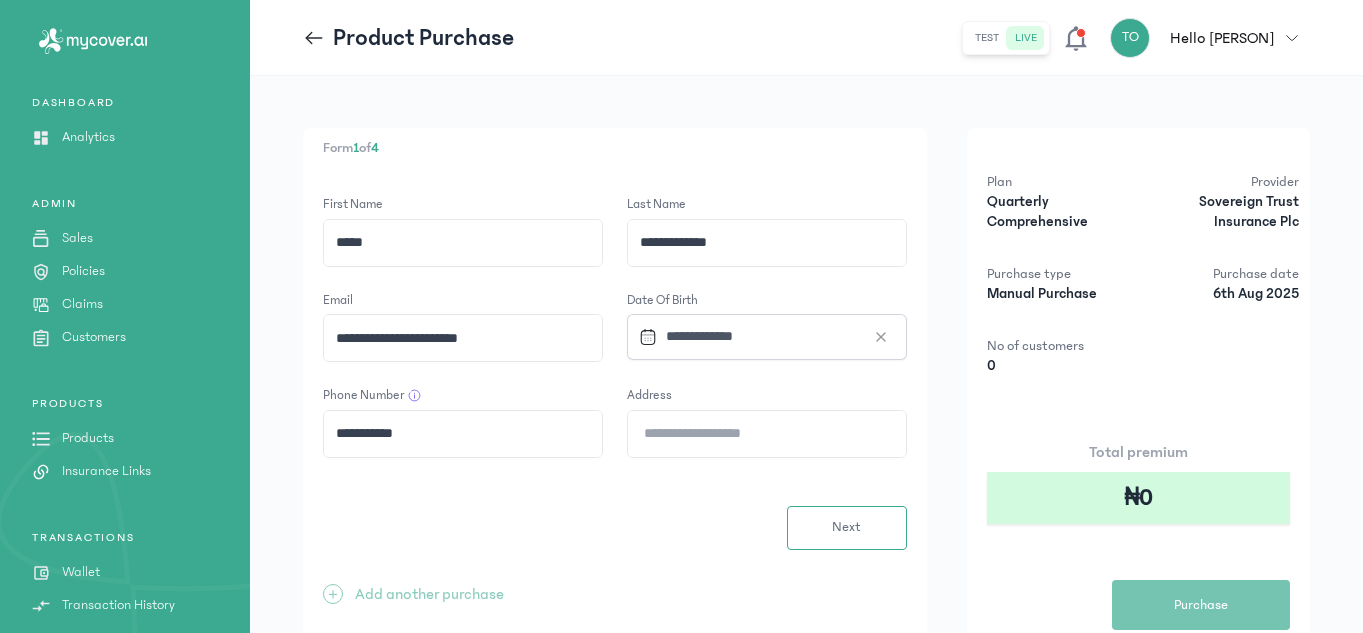 type on "**********" 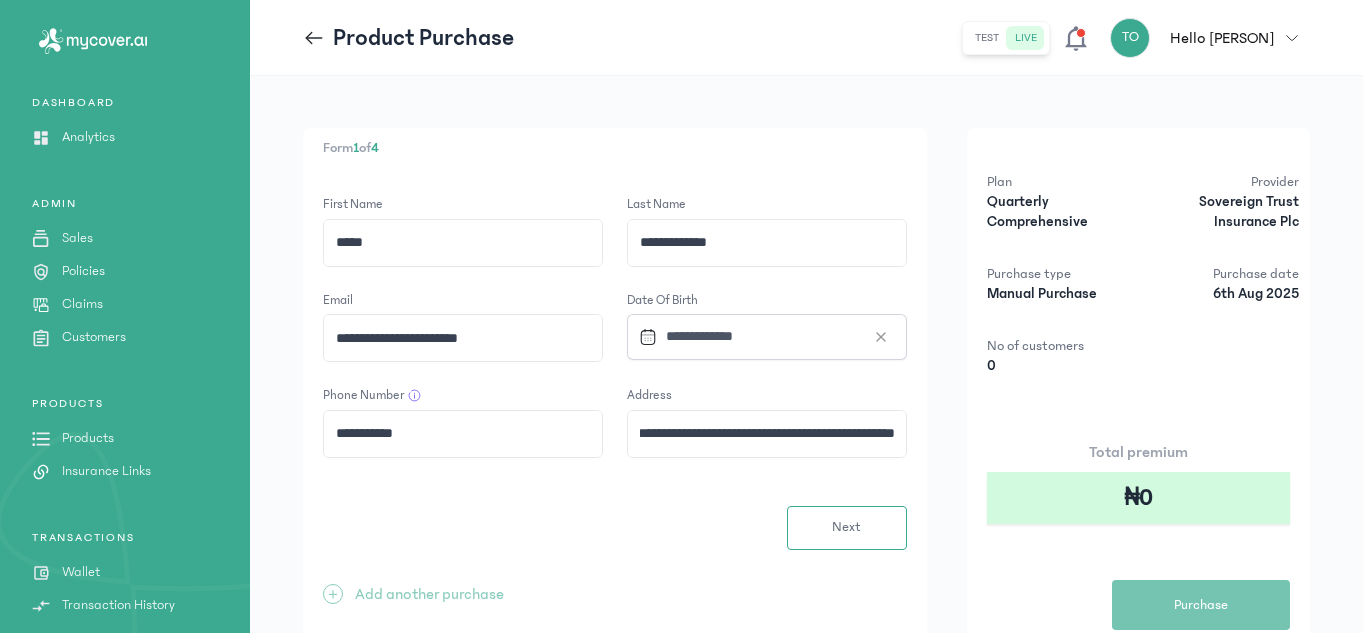 scroll, scrollTop: 0, scrollLeft: 51, axis: horizontal 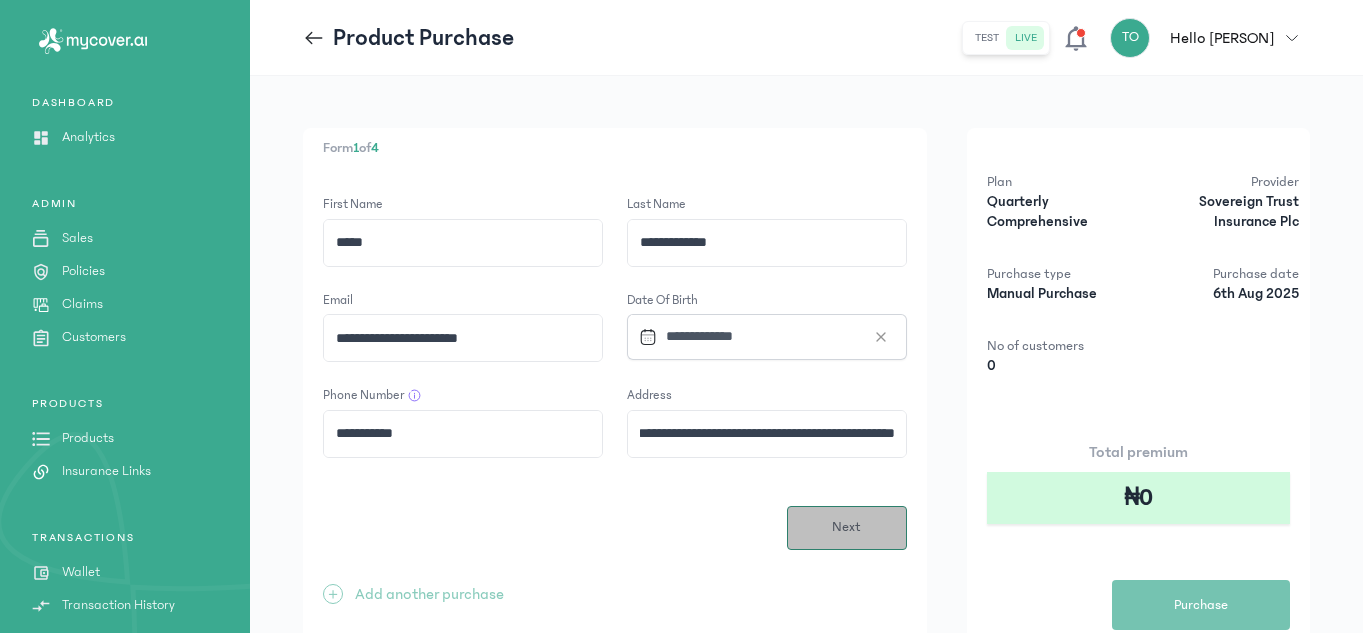 type on "**********" 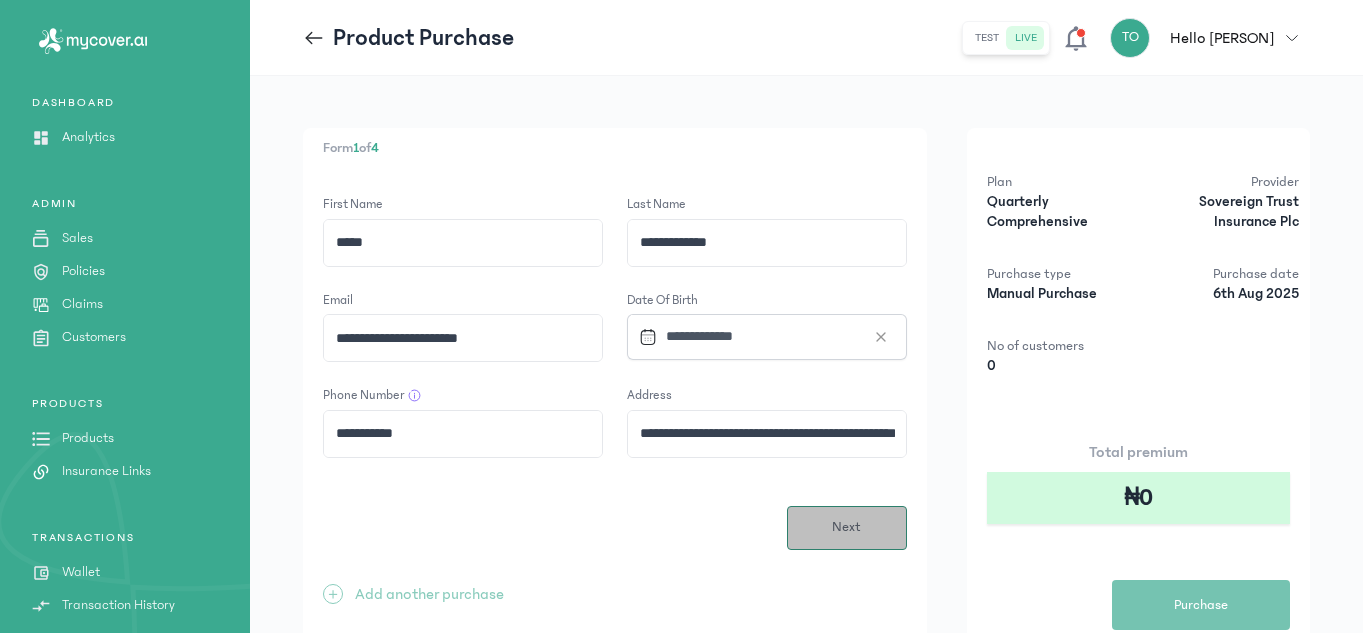 click on "Next" at bounding box center (846, 527) 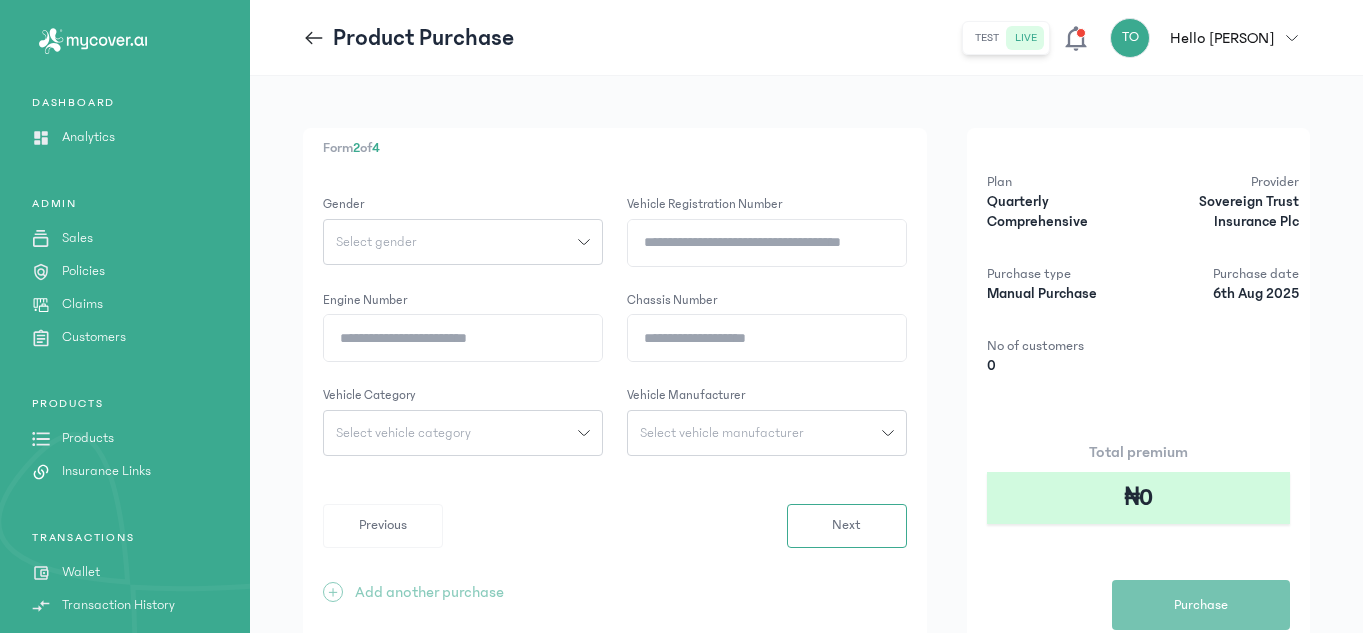 click on "Select gender" at bounding box center (451, 242) 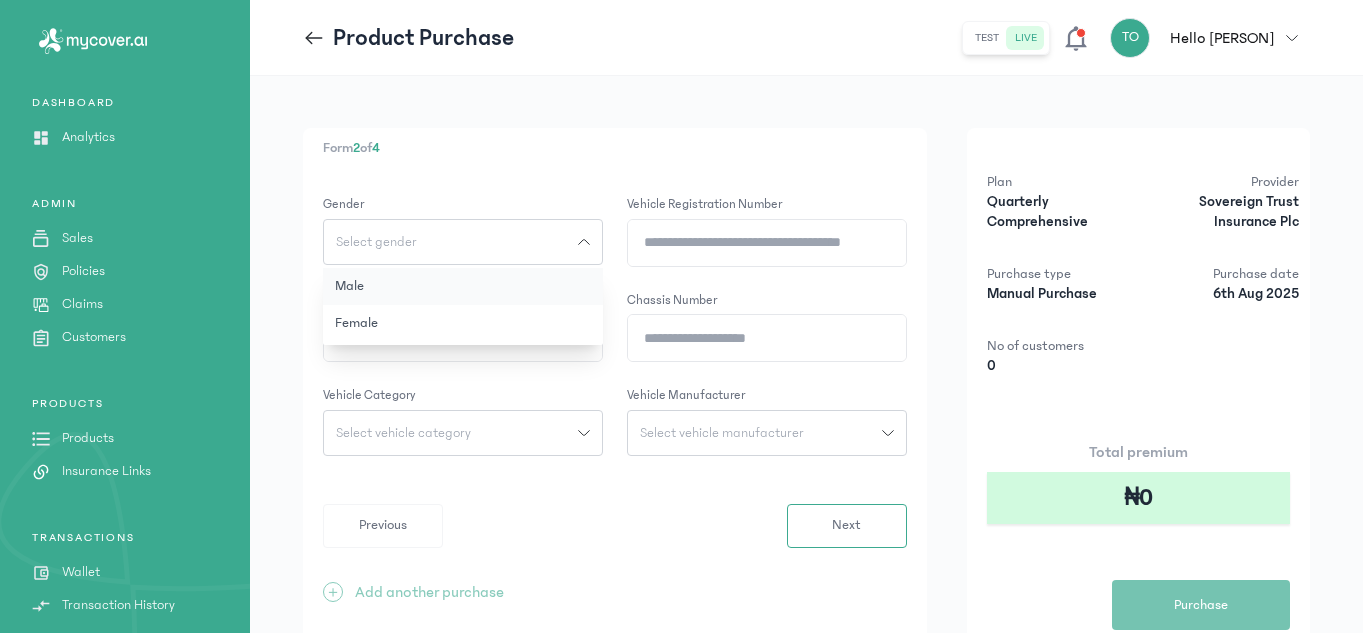click on "Male" 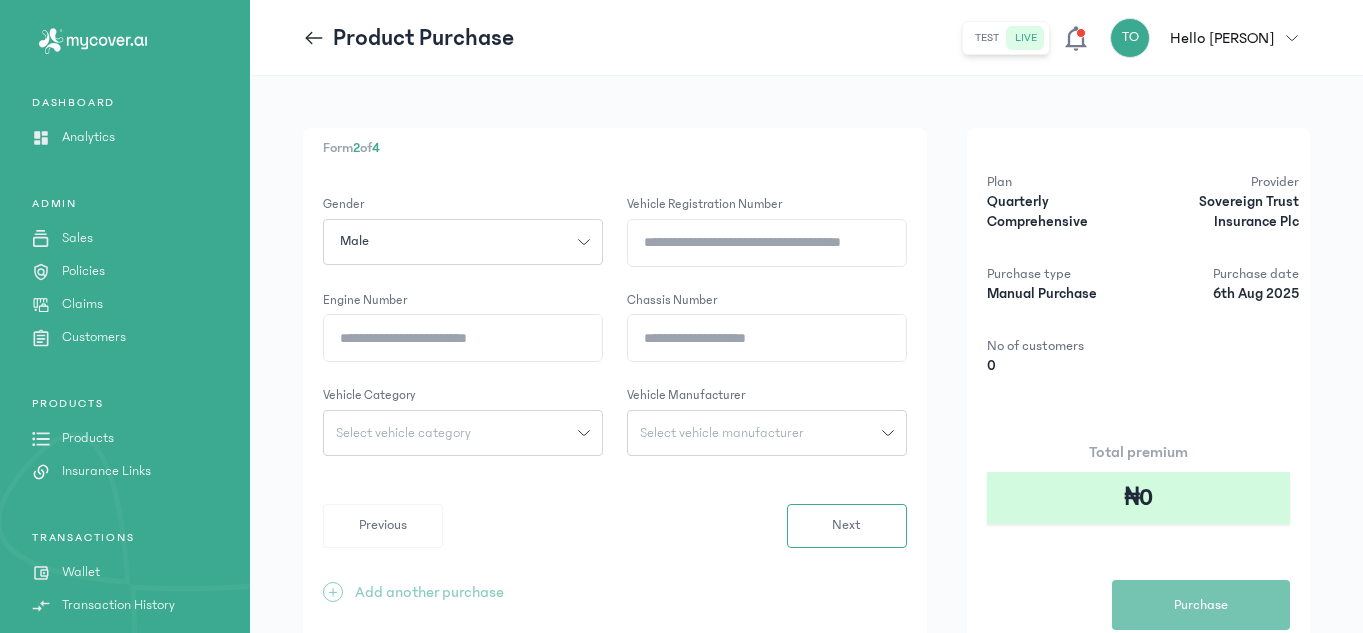 click on "Vehicle registration number" 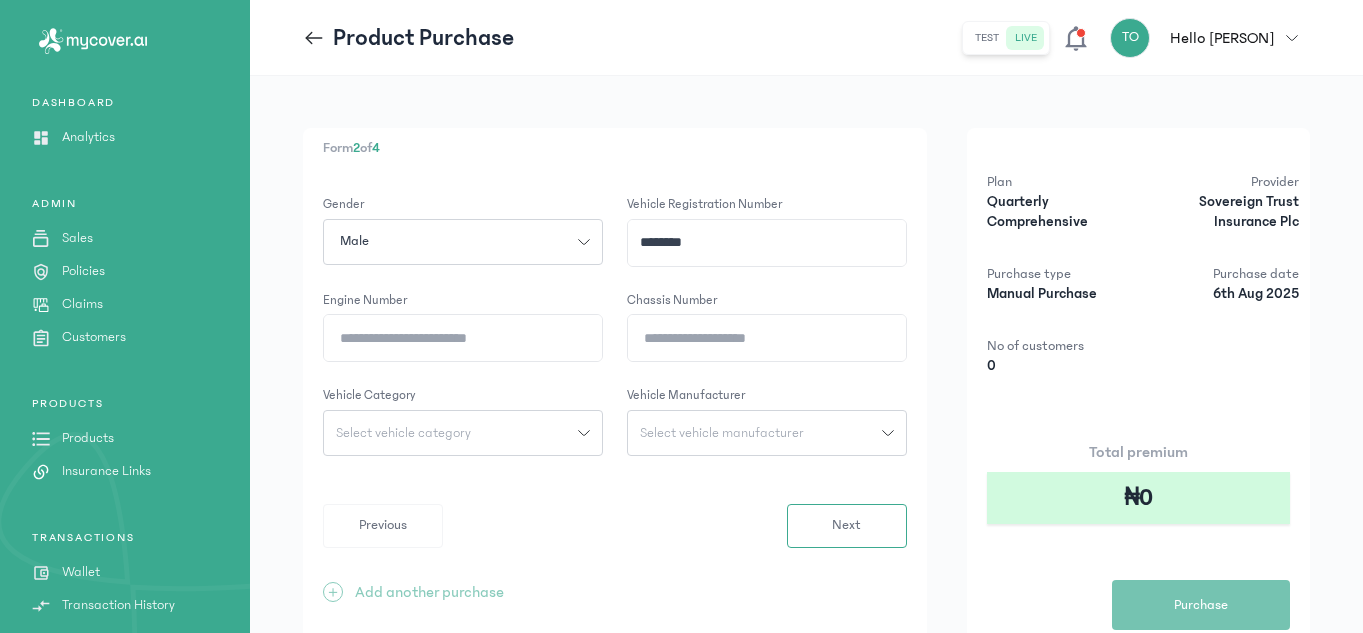 type on "********" 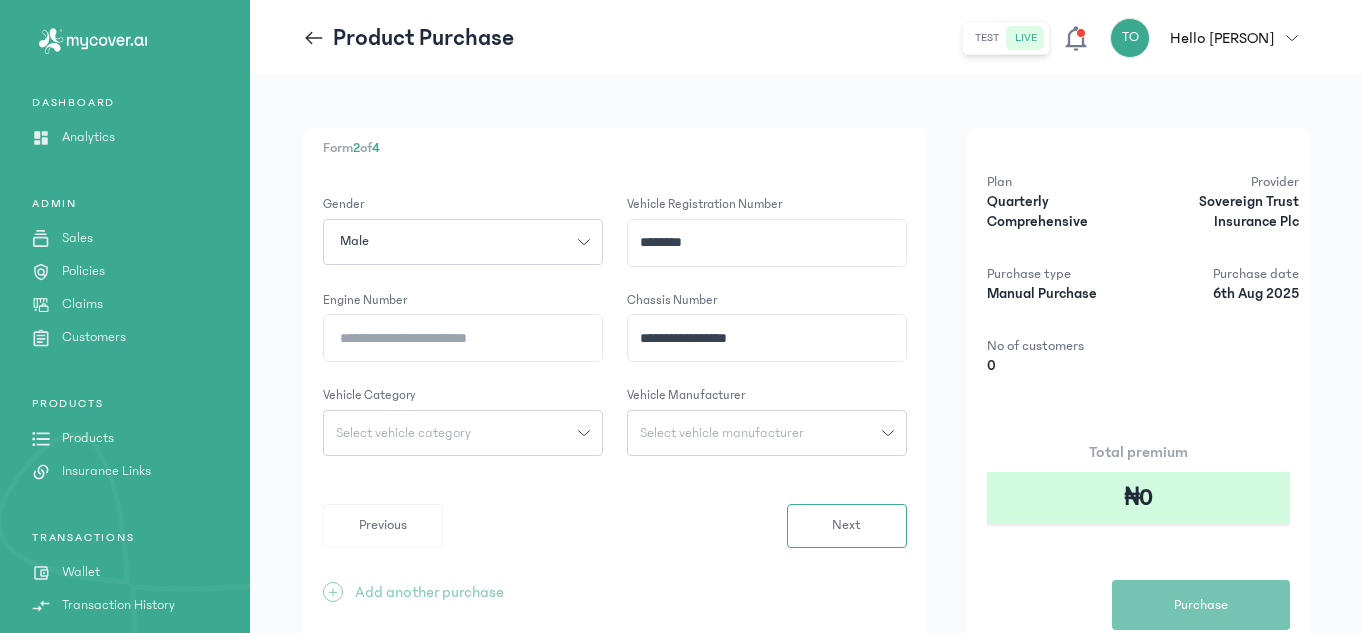 click on "**********" 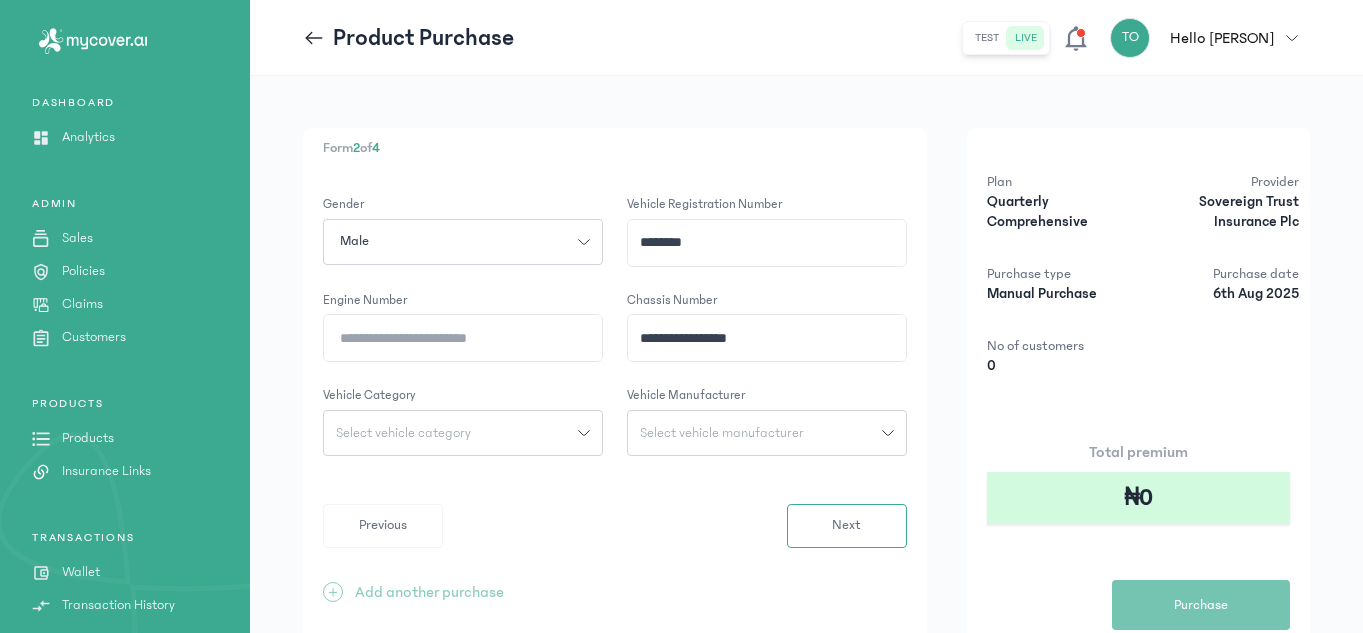 click on "**********" 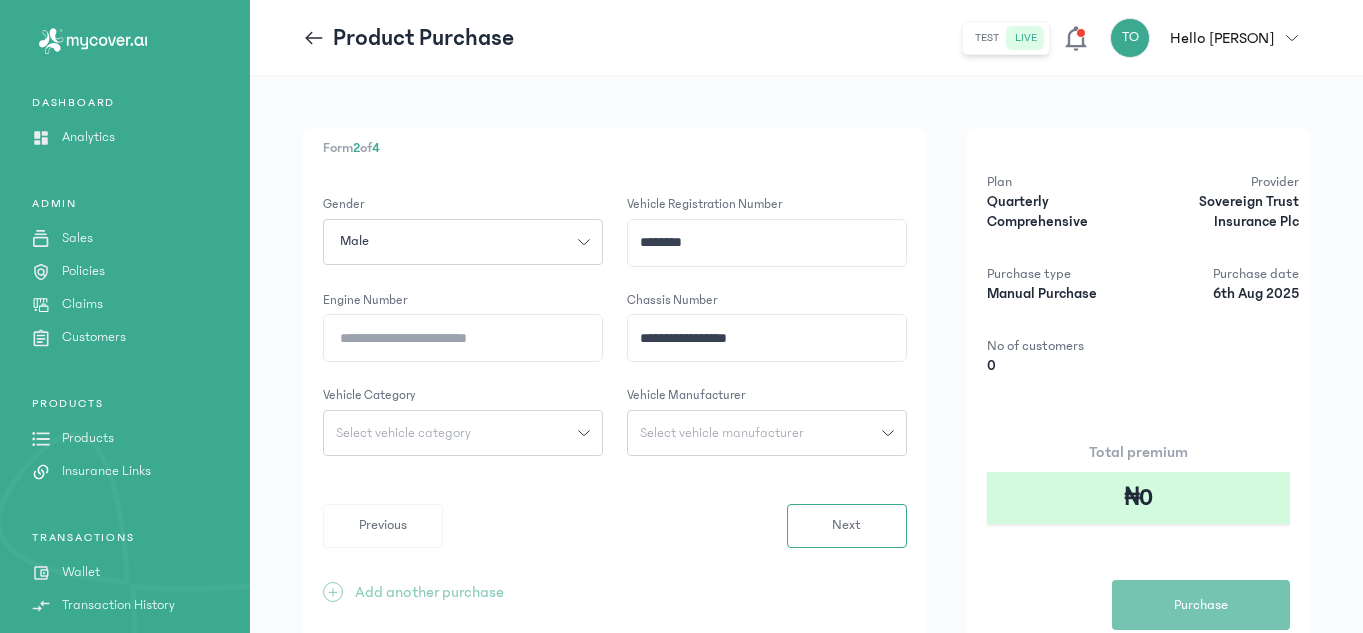 click on "**********" 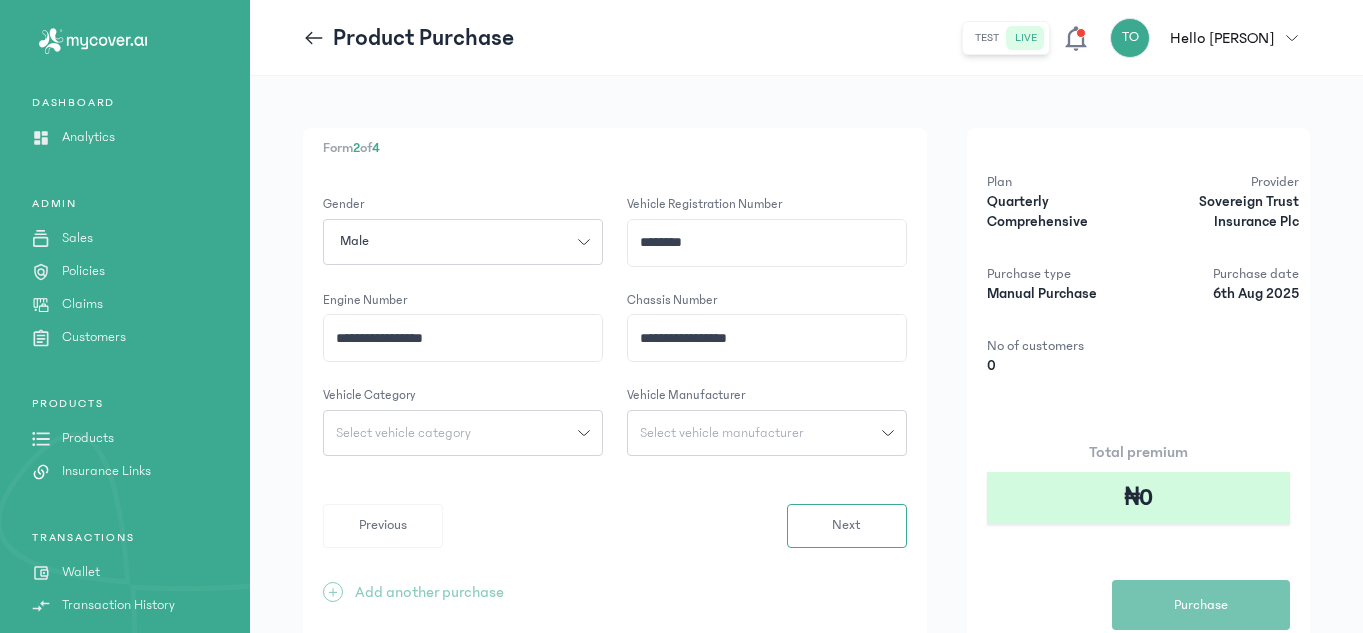 type on "**********" 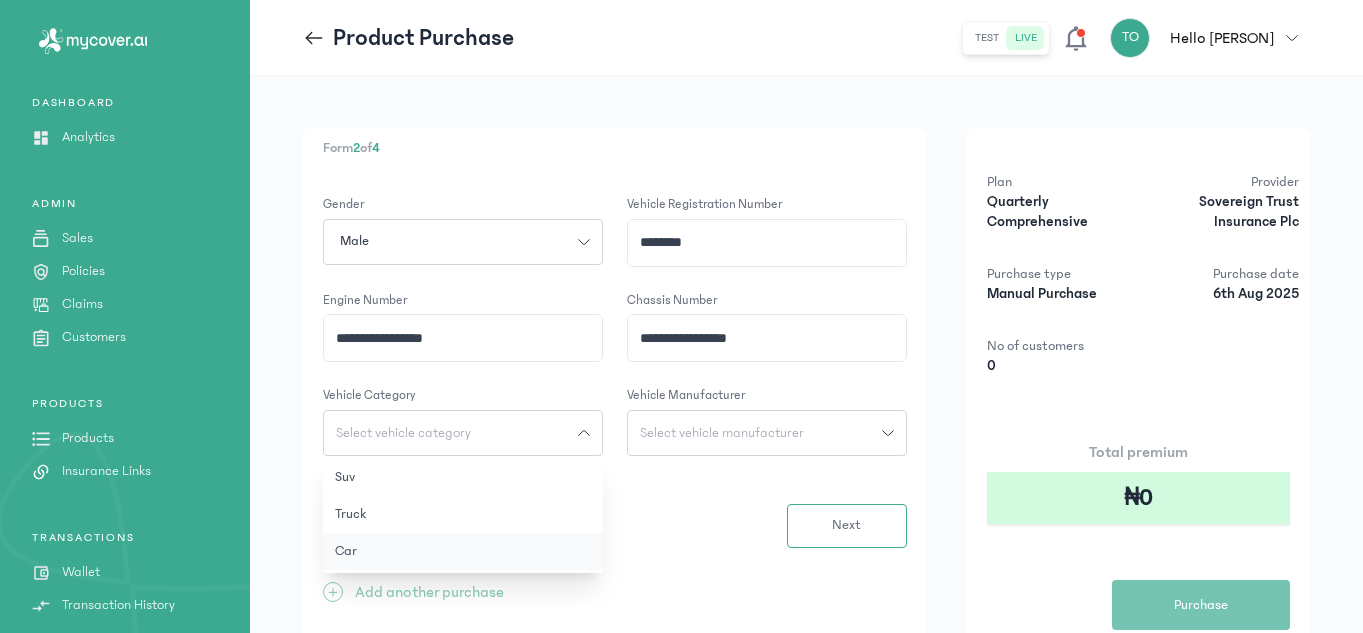 click on "Car" 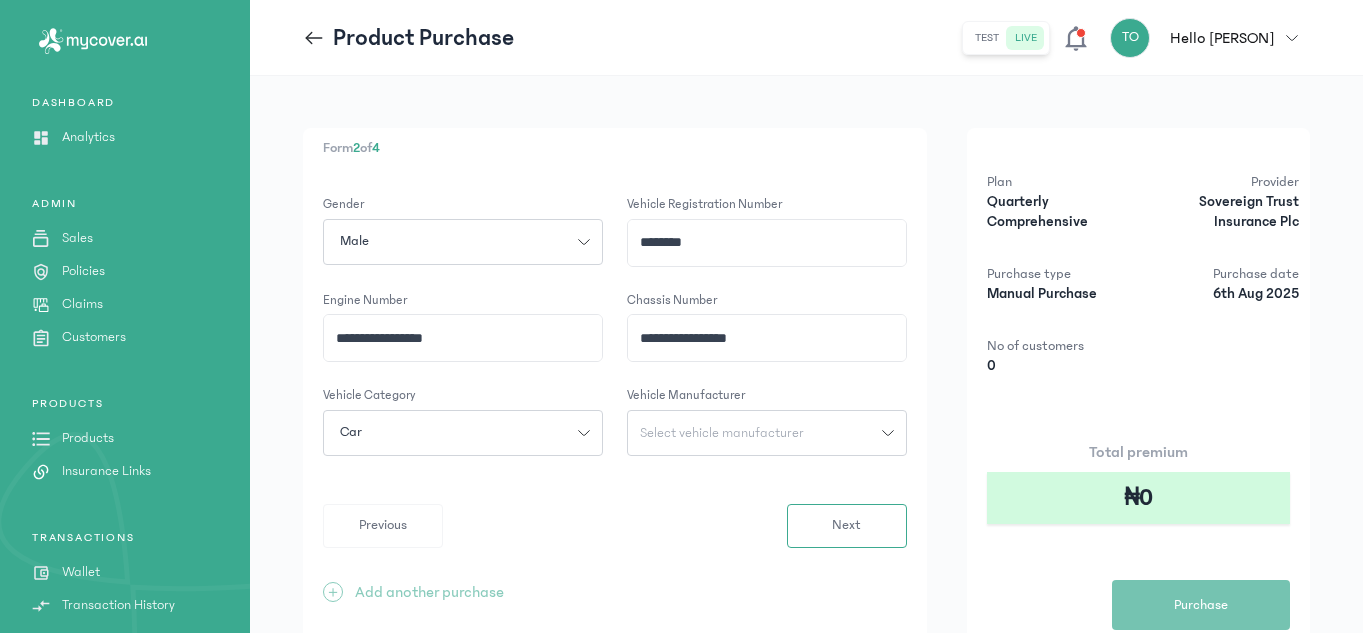 click on "Select vehicle manufacturer" at bounding box center (722, 433) 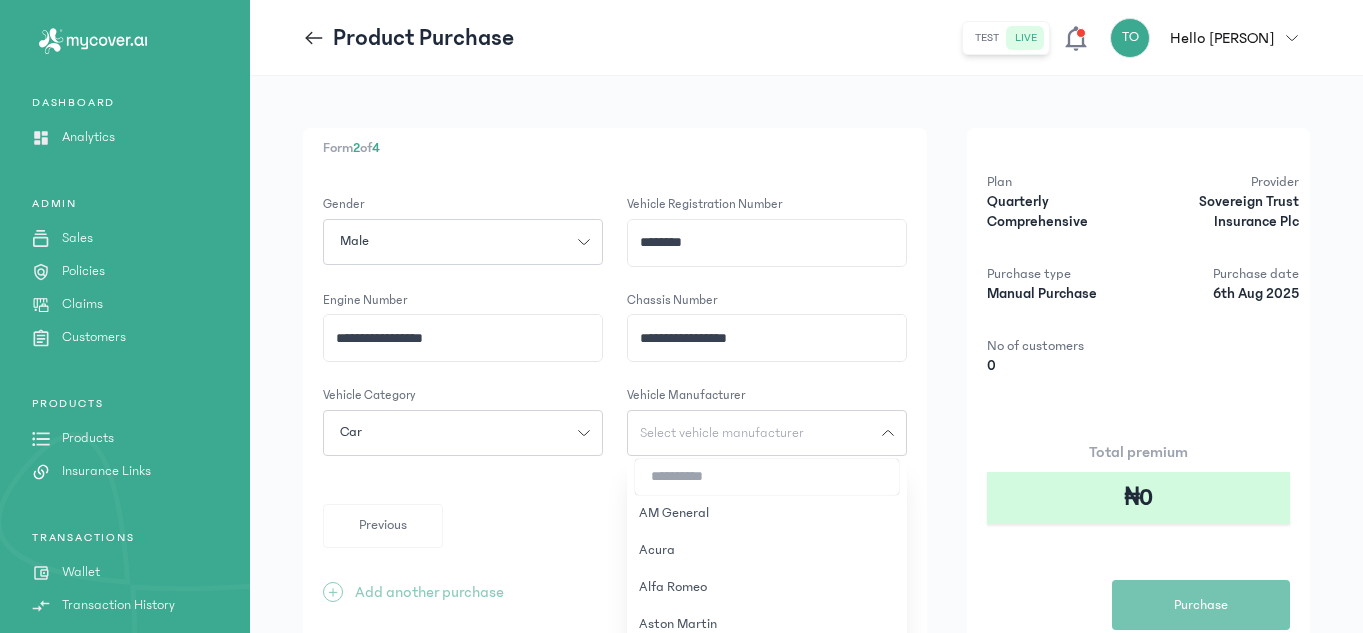 click at bounding box center (767, 477) 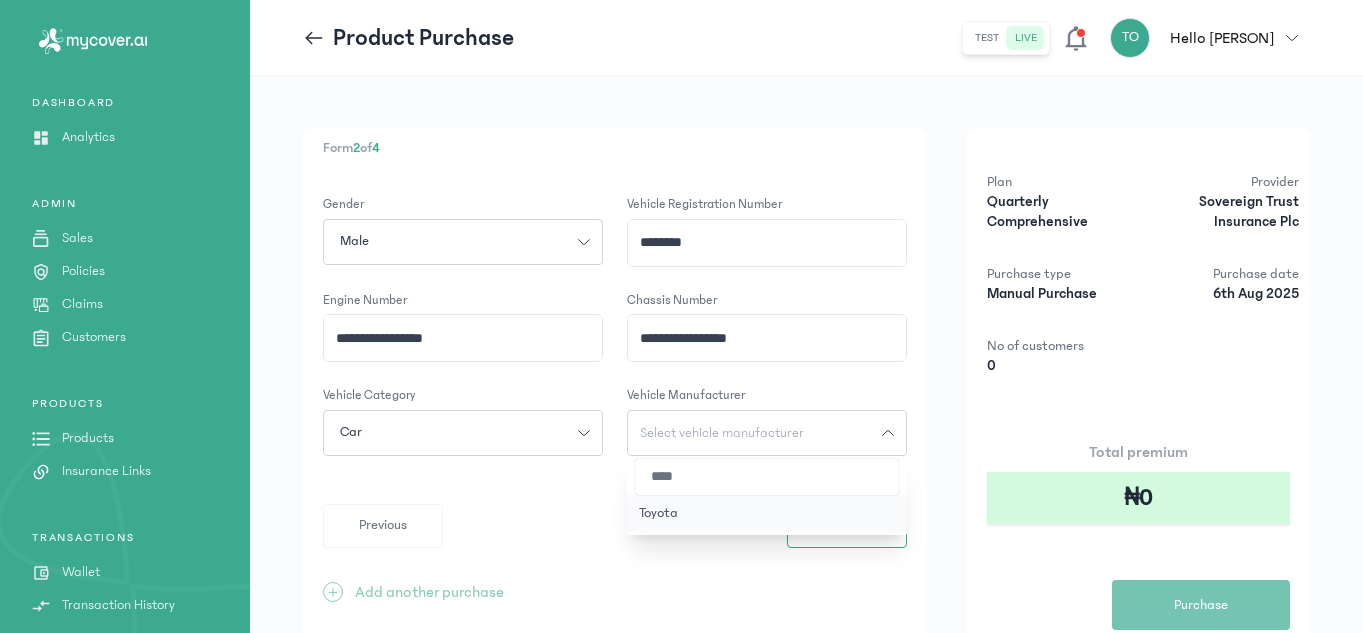 type on "****" 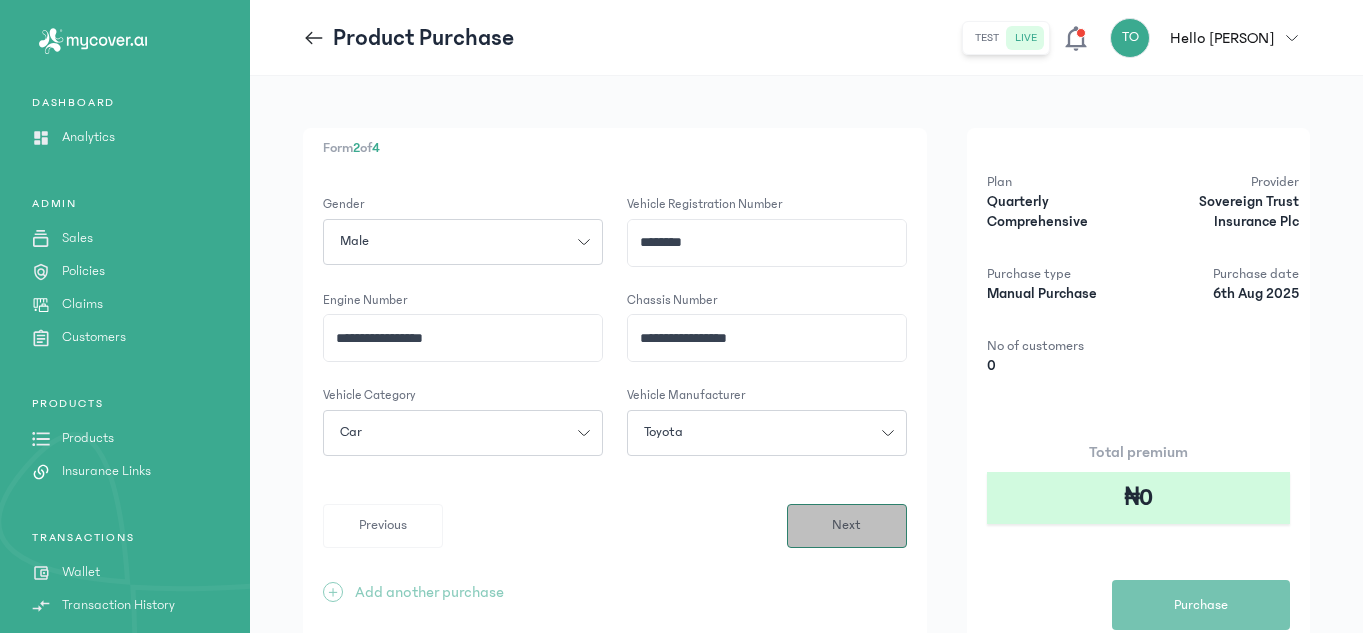 click on "Next" at bounding box center [846, 525] 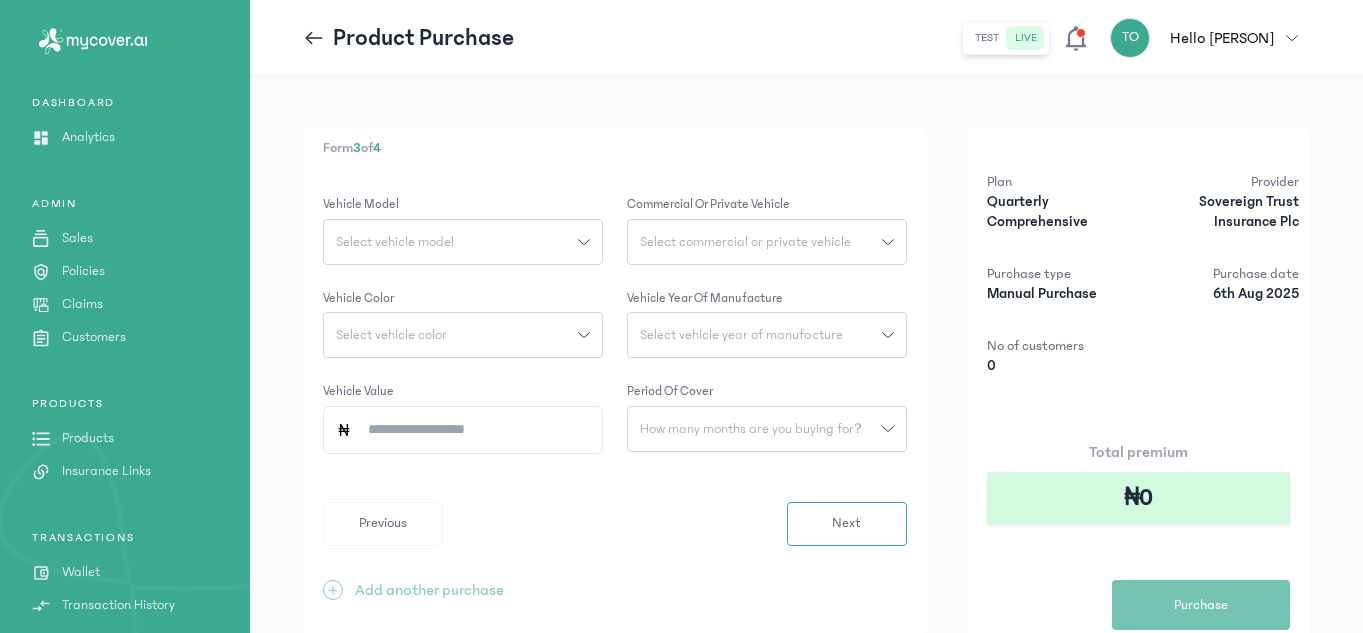 click 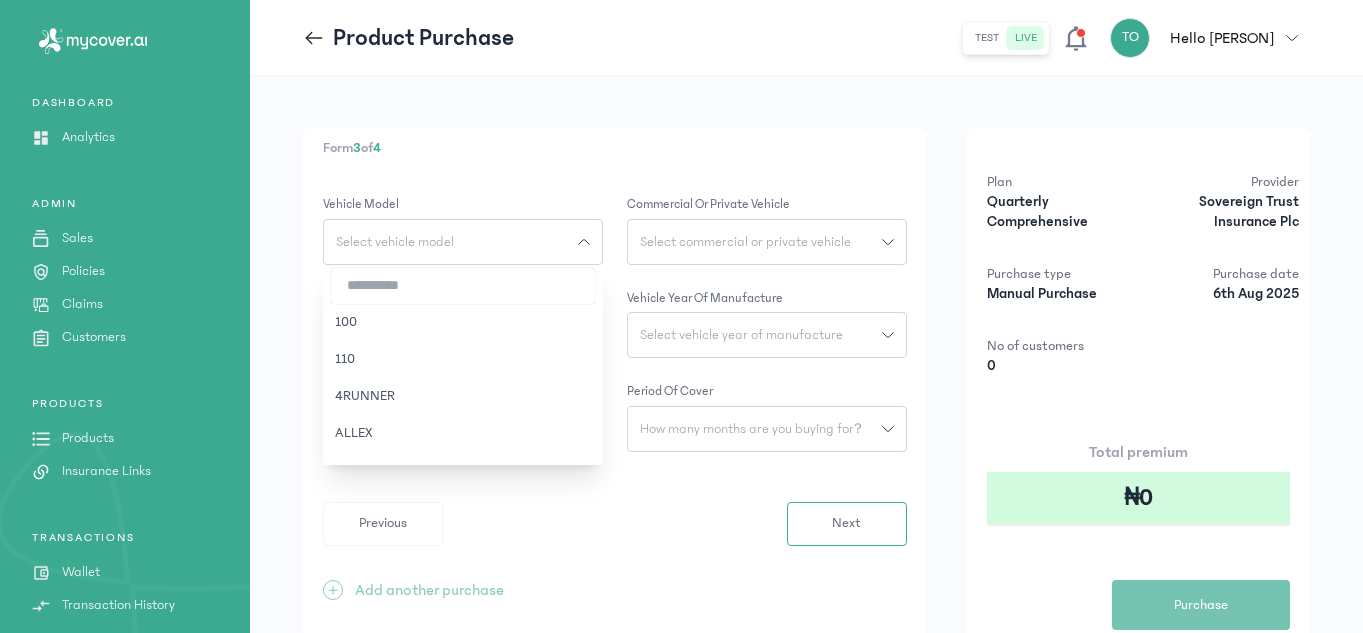 click at bounding box center (463, 286) 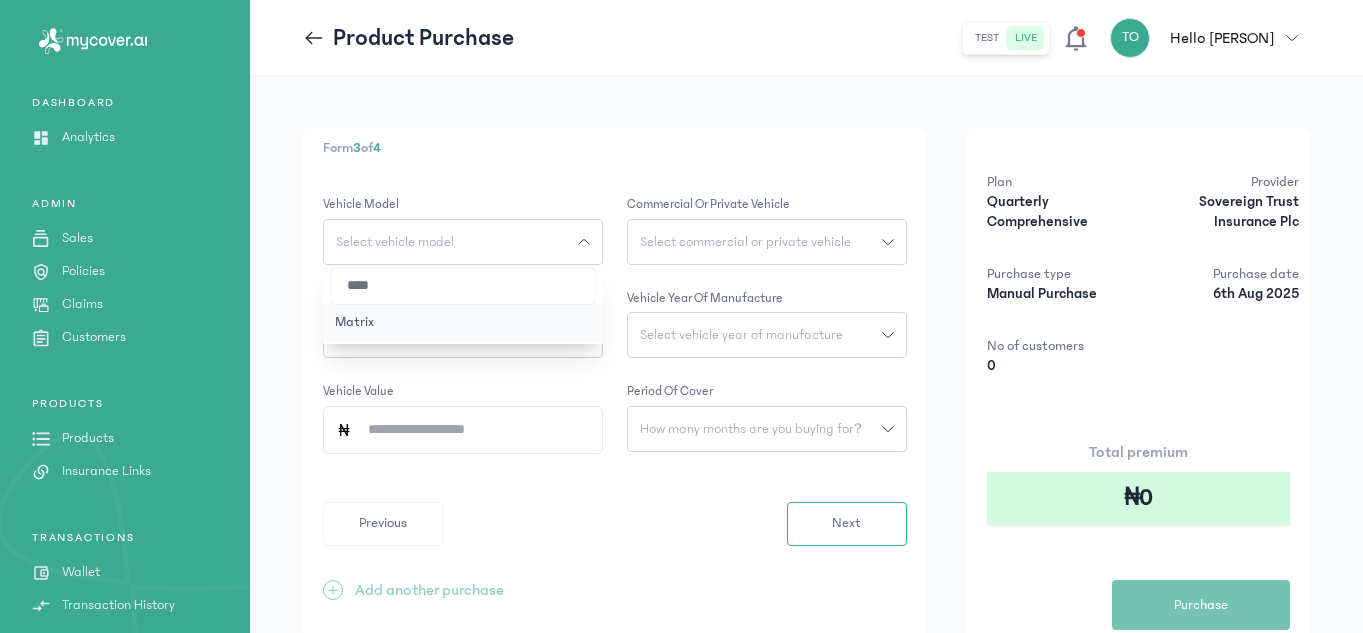 type on "****" 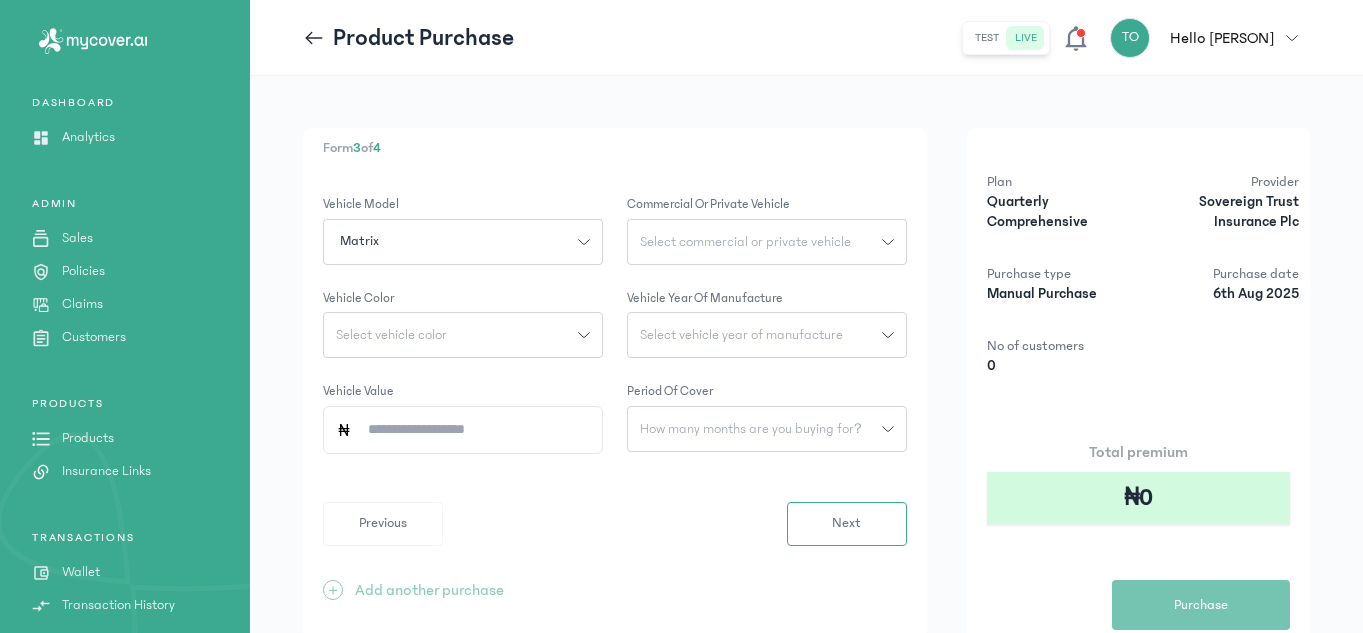 click on "Select commercial or private vehicle" 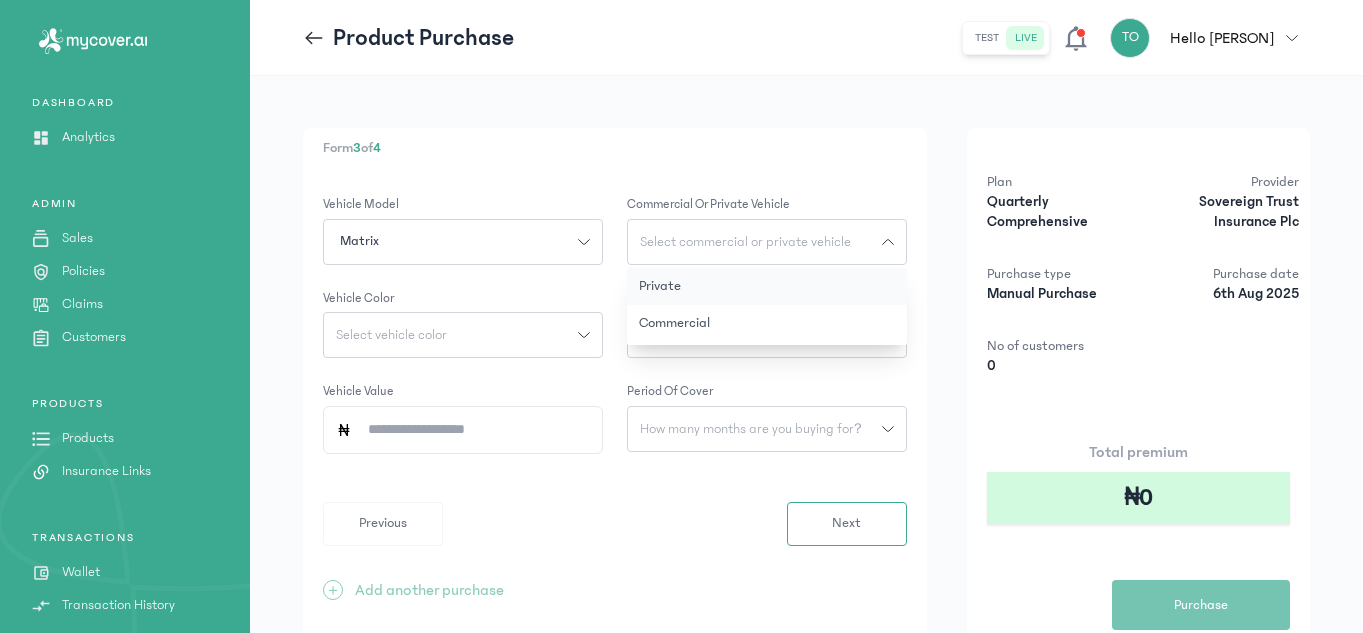 click on "Private" 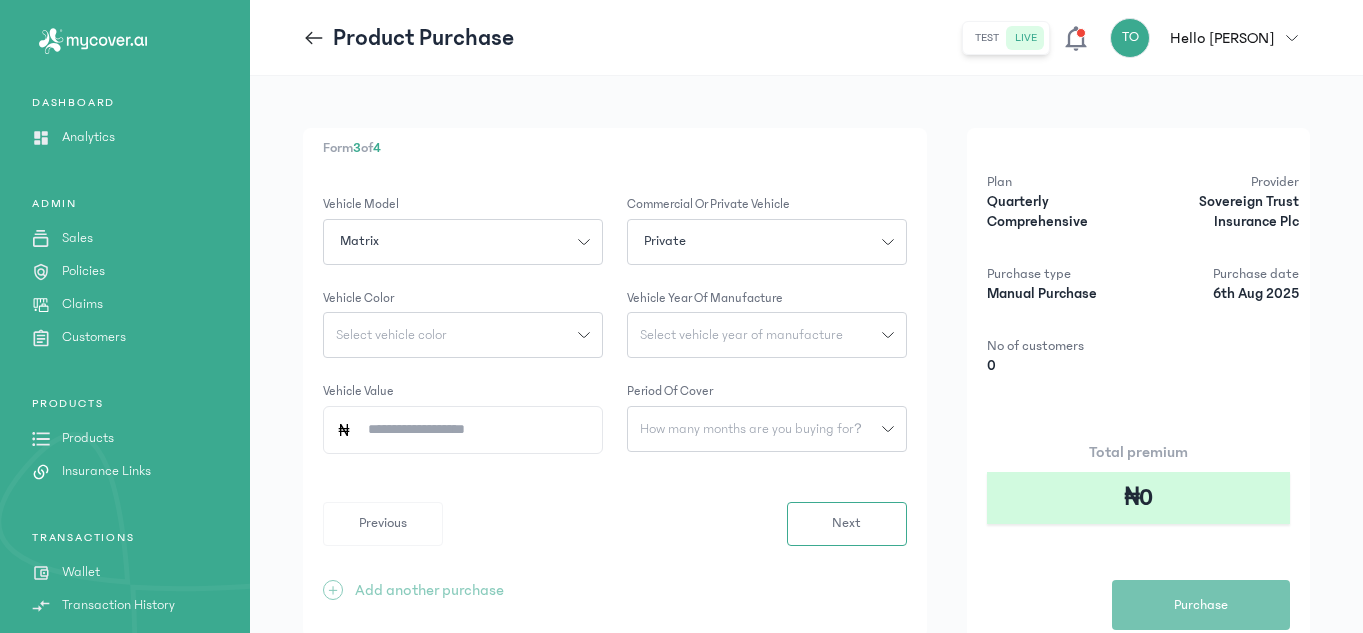 click on "Select vehicle color" 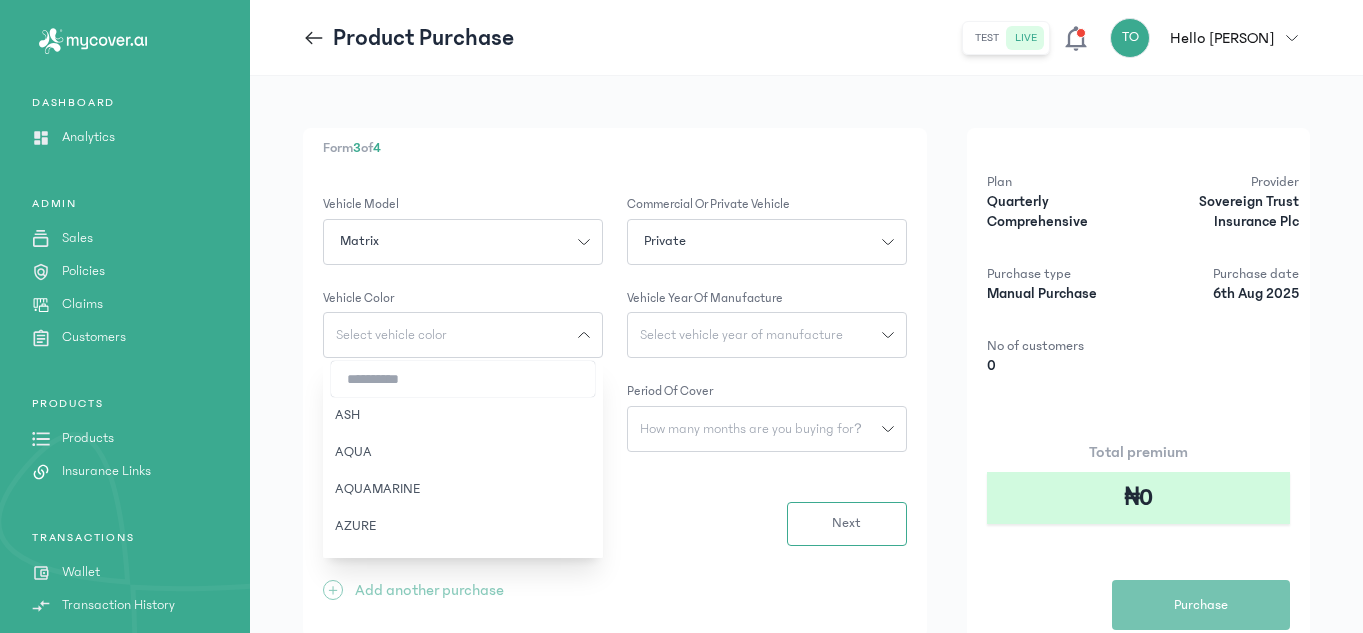 click at bounding box center [463, 379] 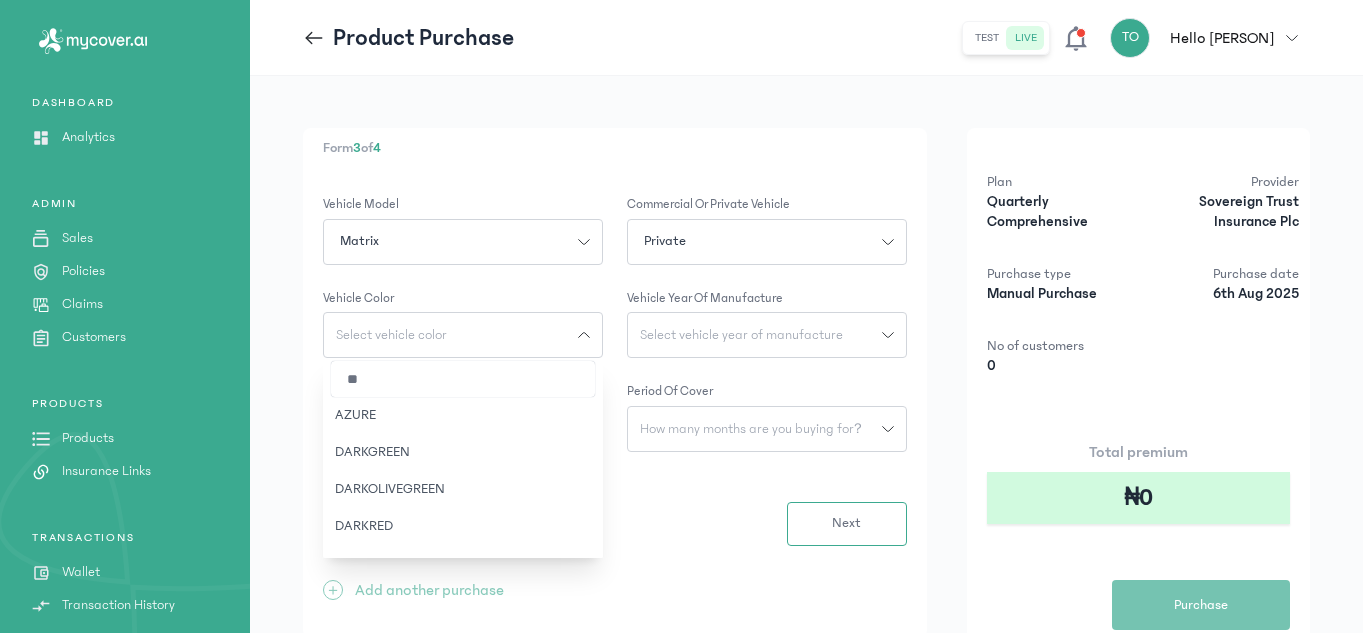 type on "*" 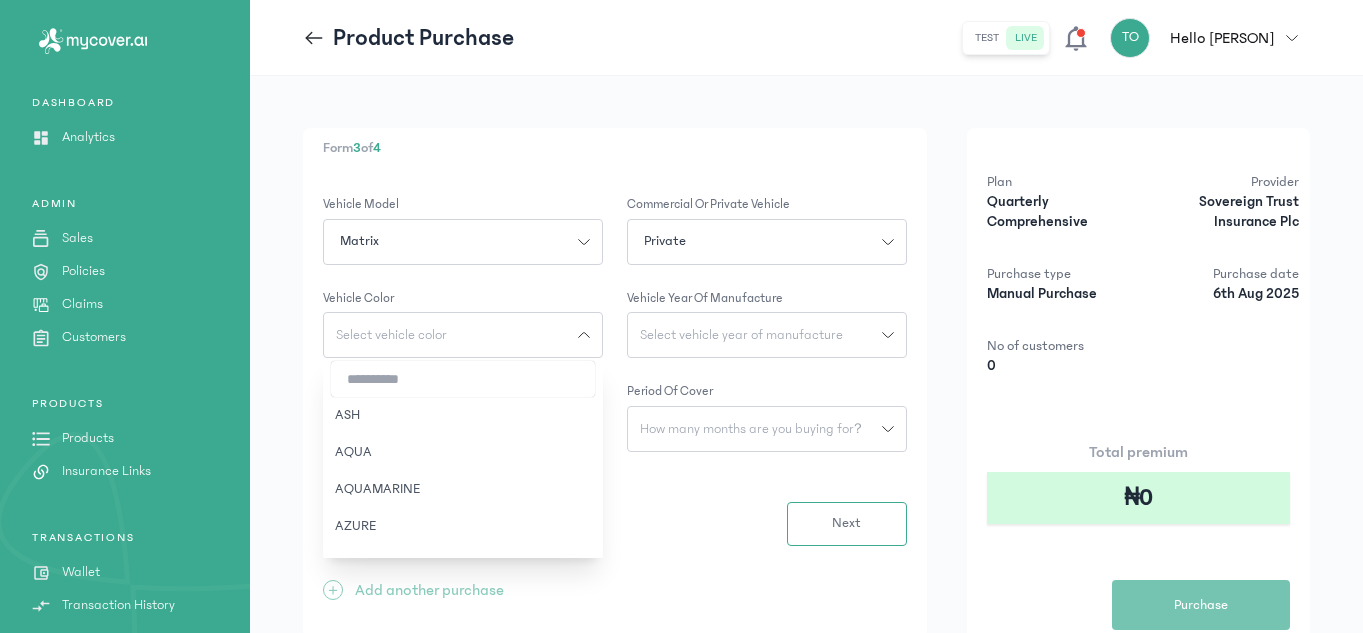 click at bounding box center [463, 379] 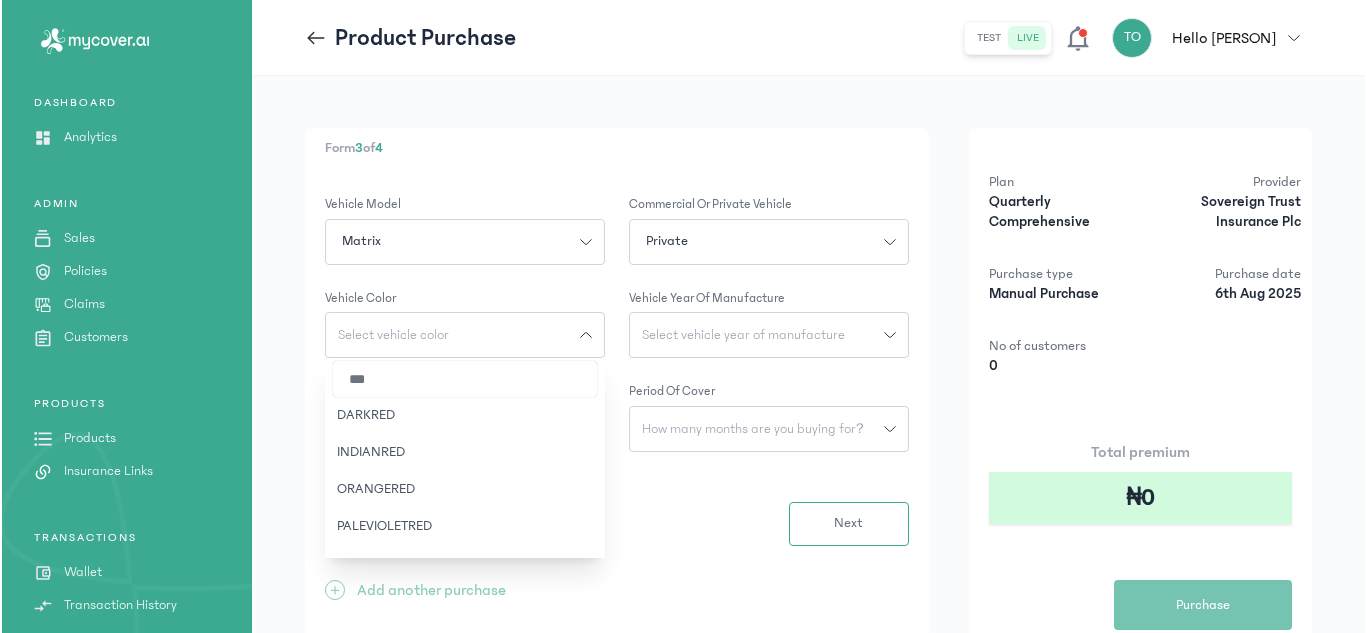 scroll, scrollTop: 27, scrollLeft: 0, axis: vertical 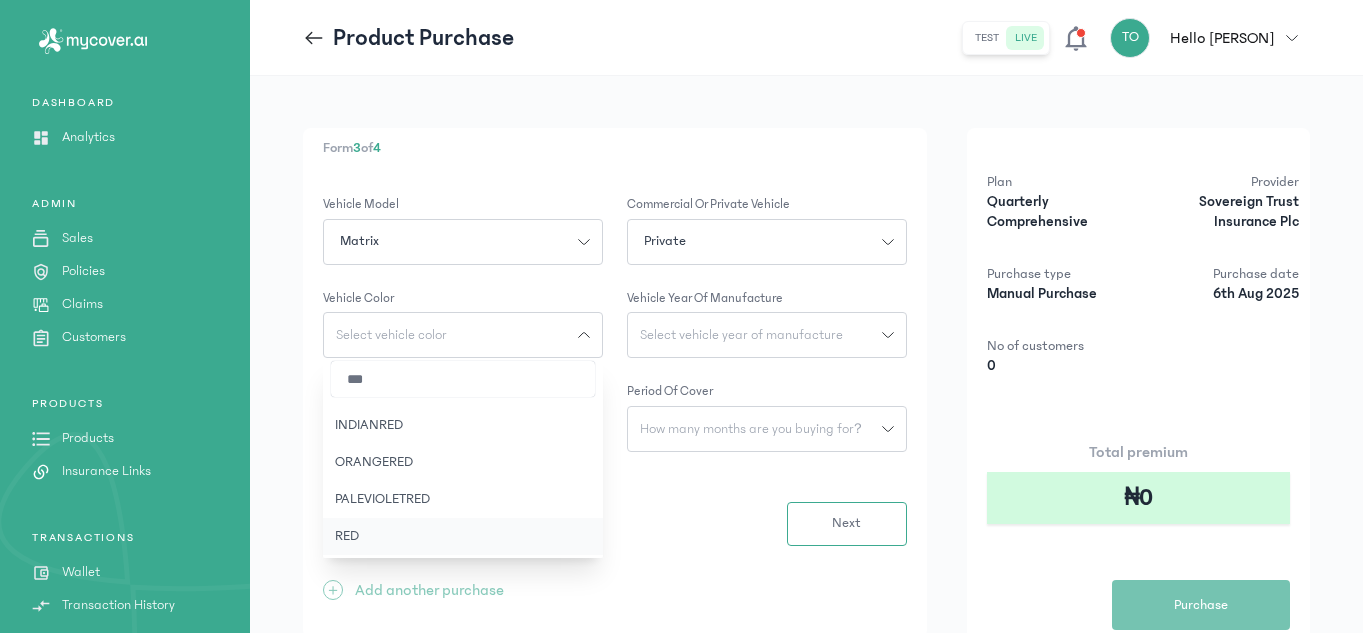 type on "***" 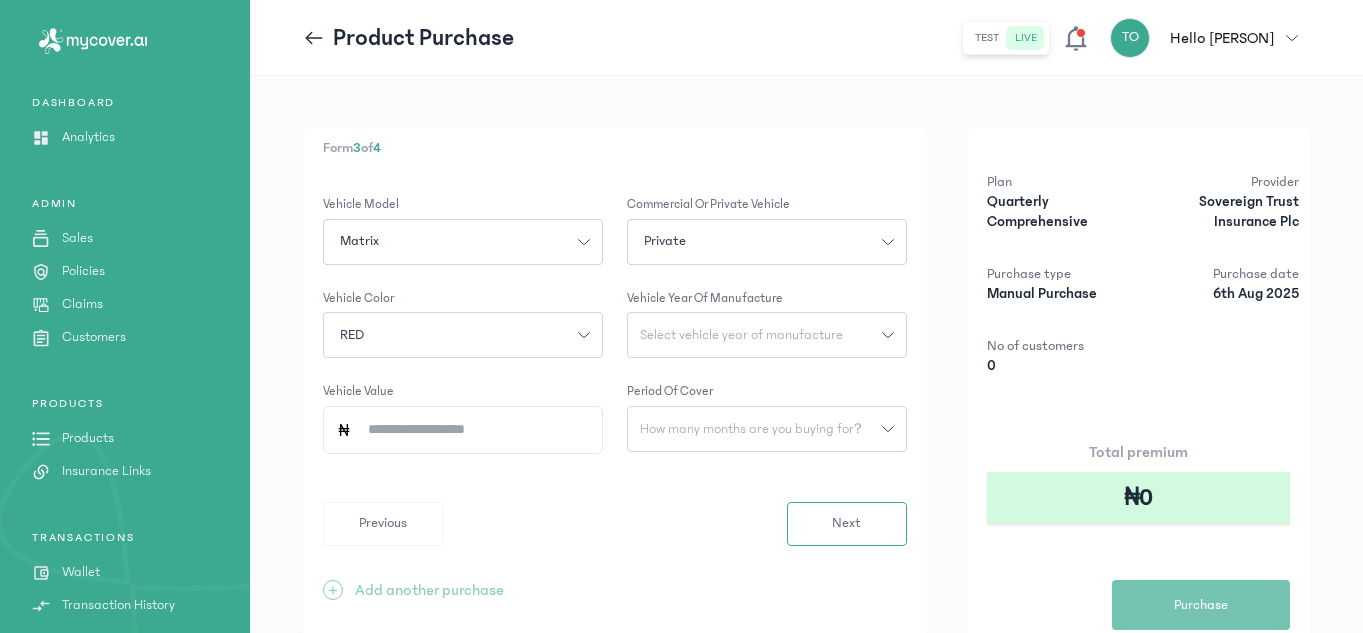 click on "Select vehicle year of manufacture" 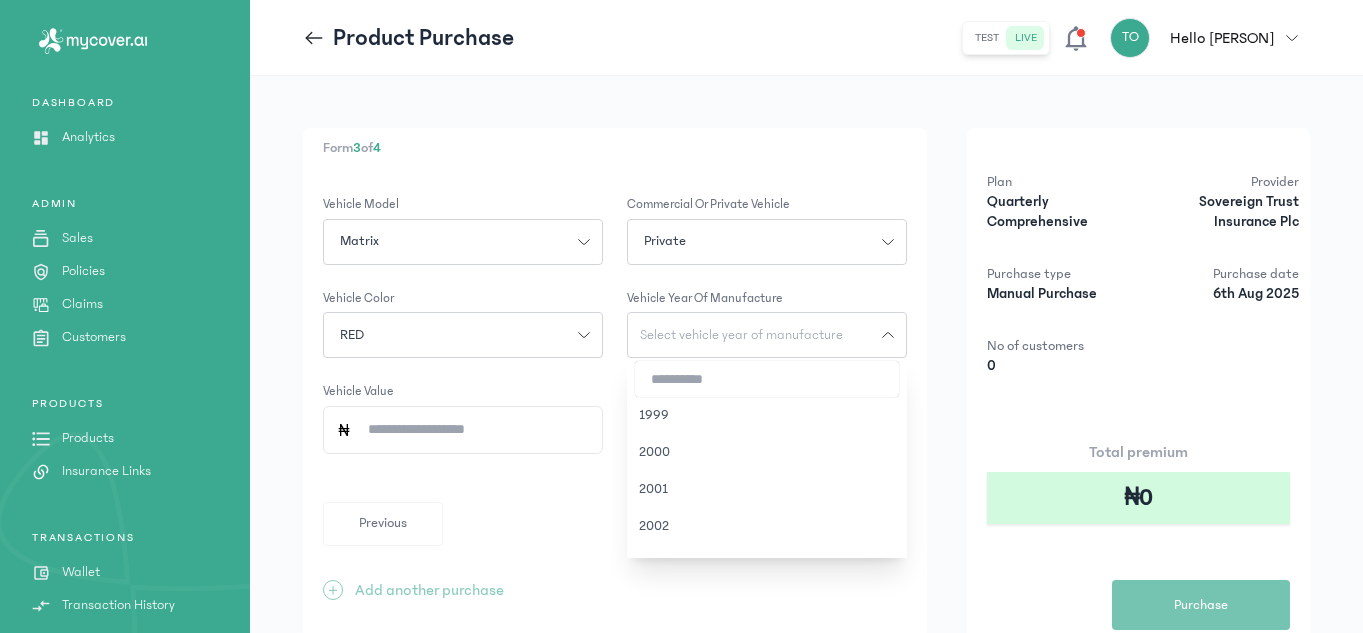 click at bounding box center [767, 379] 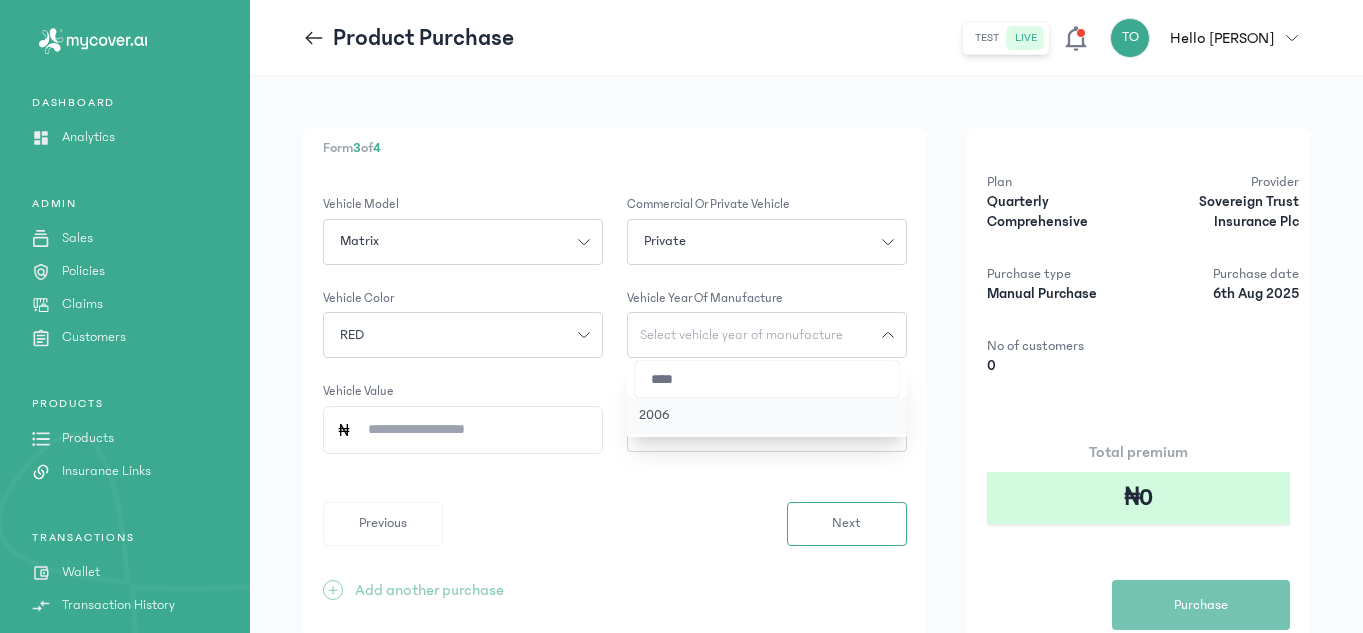 type on "****" 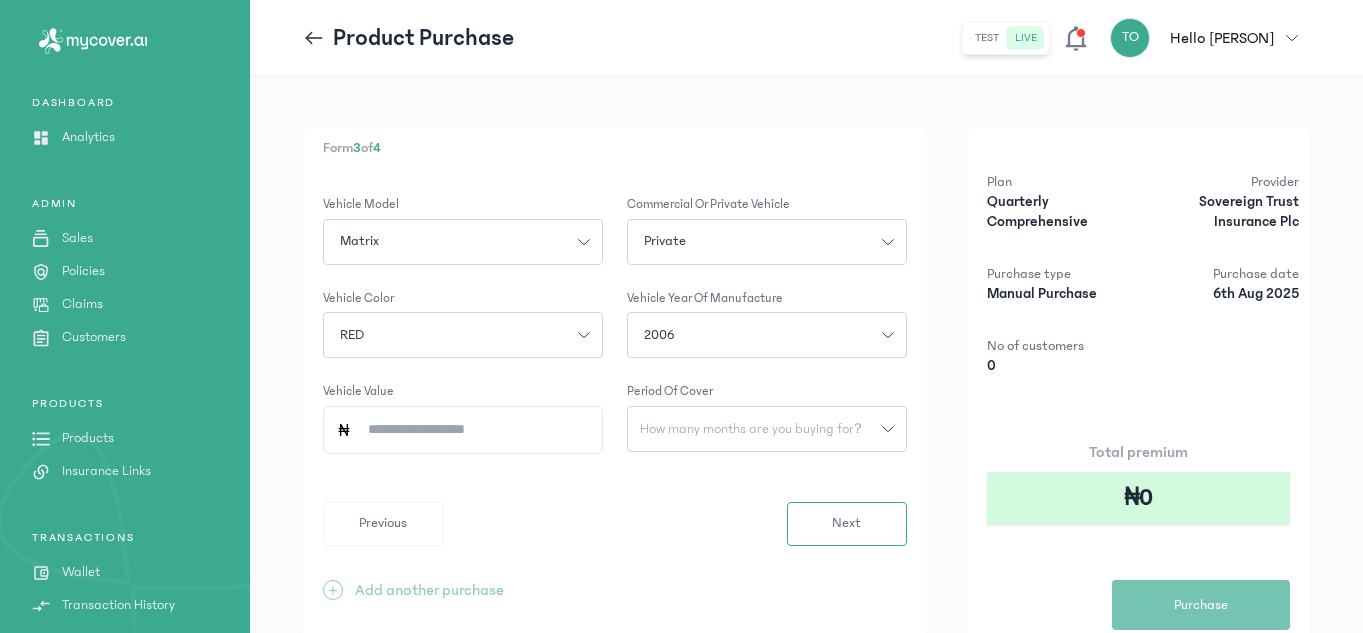 click on "Vehicle Value" 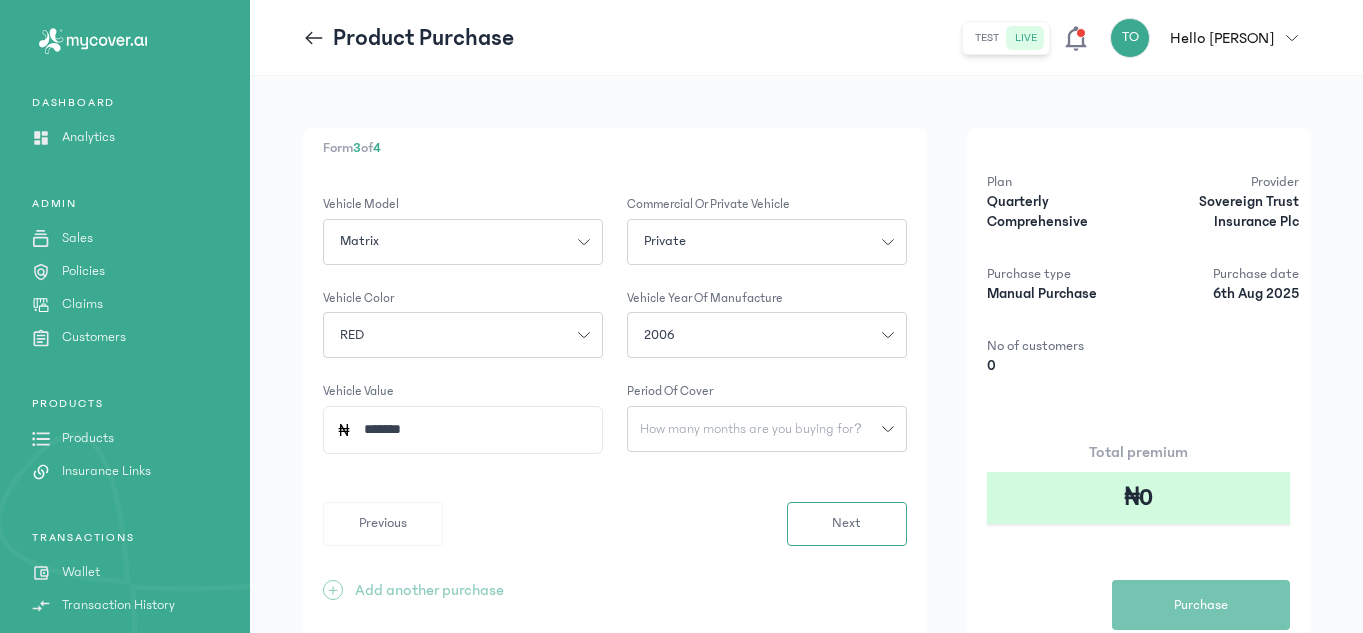 type on "*********" 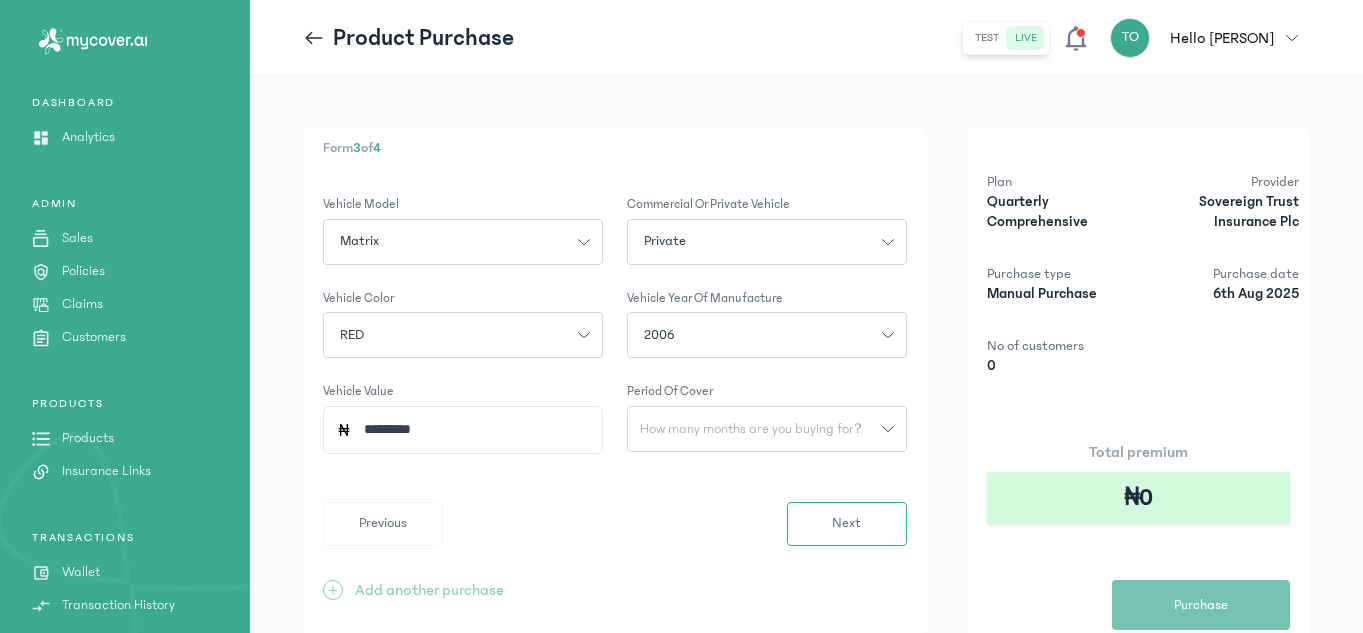 click 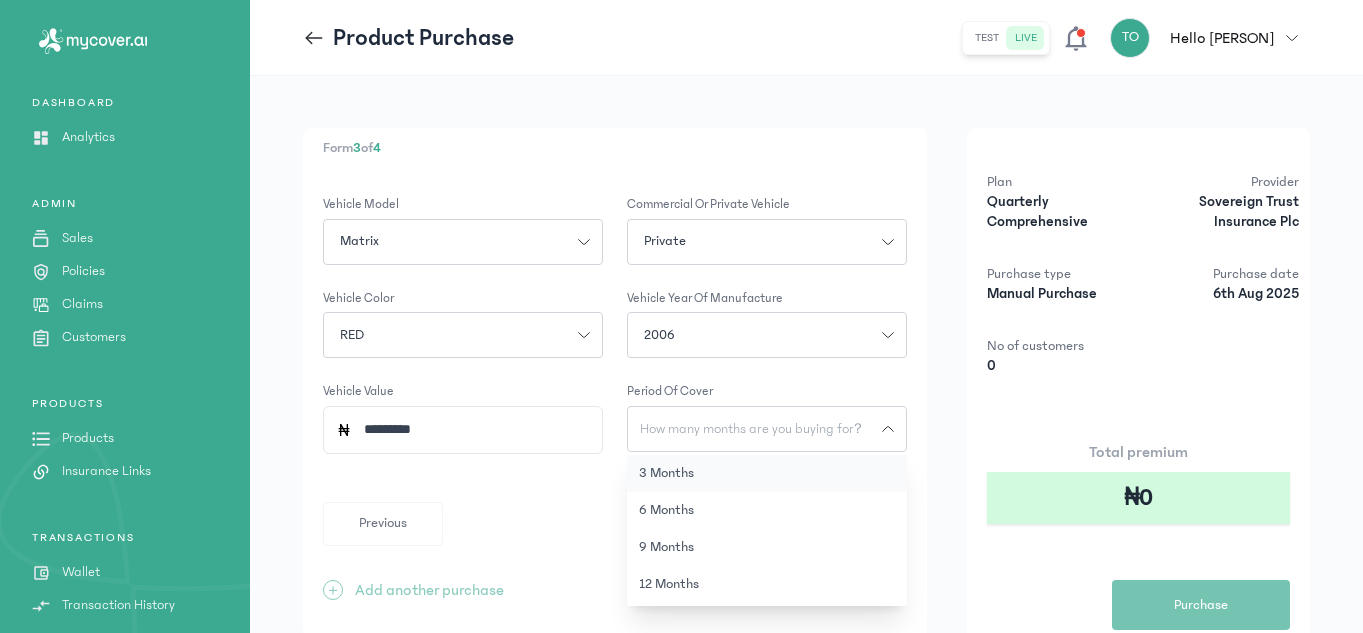 click on "3 months" 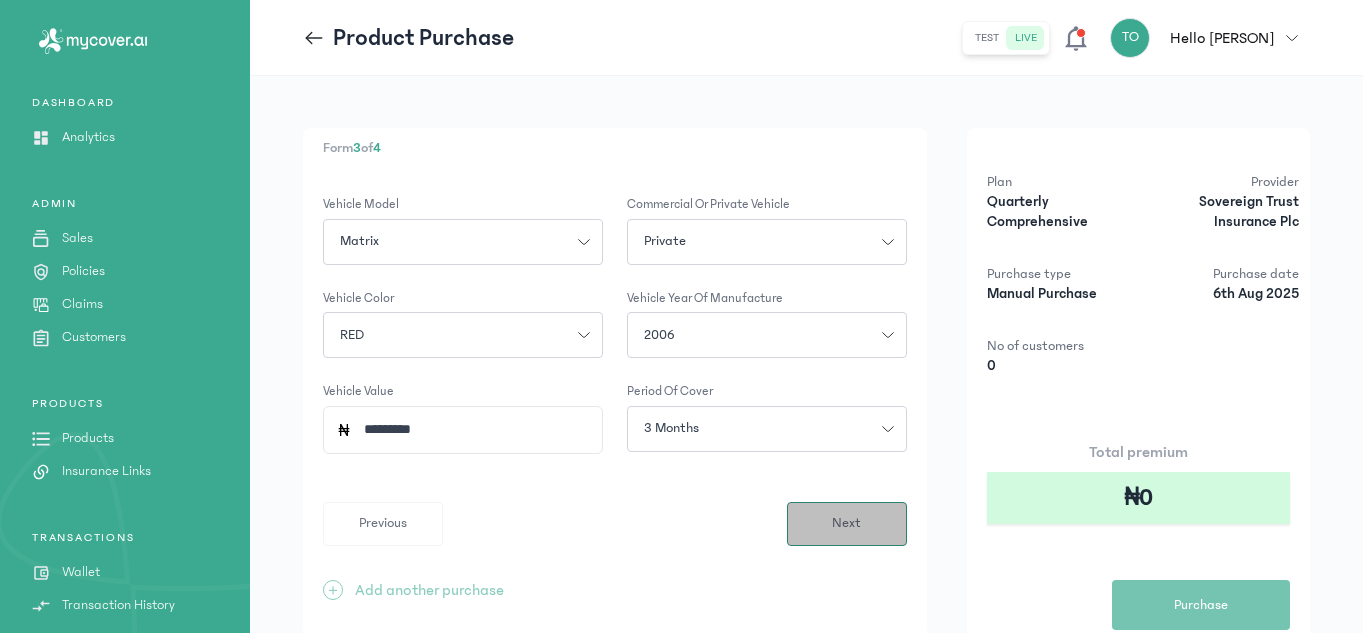 click on "Next" at bounding box center (847, 524) 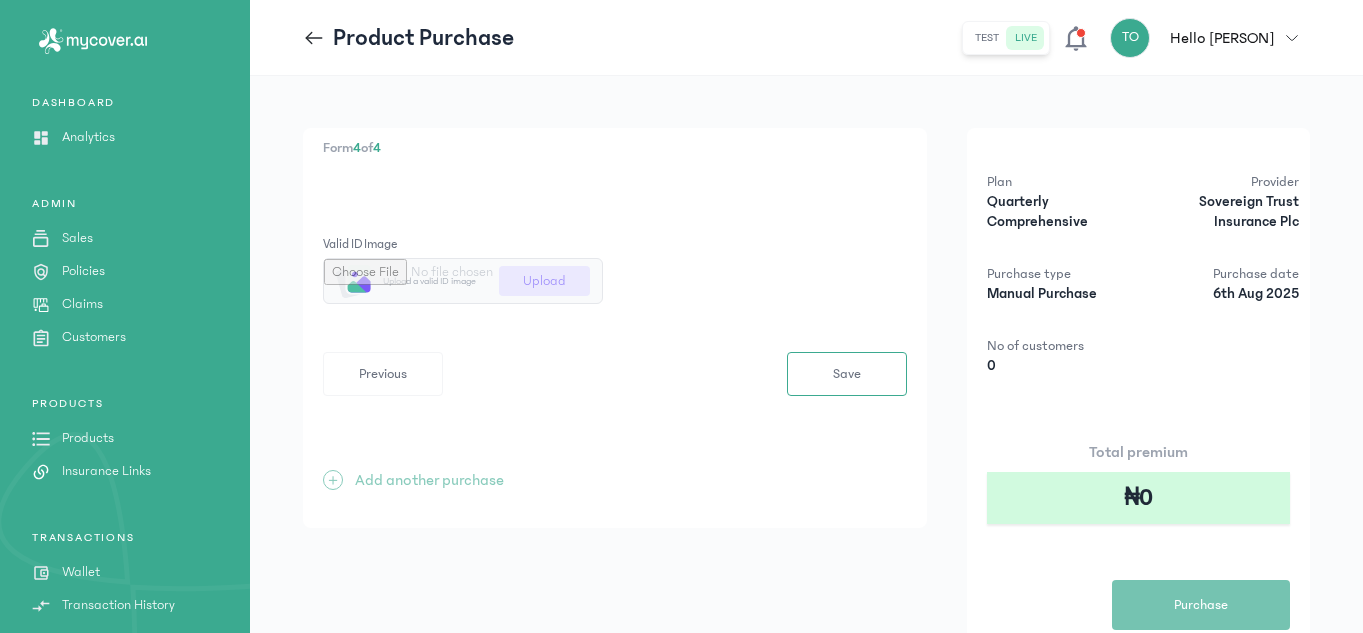 click at bounding box center [463, 281] 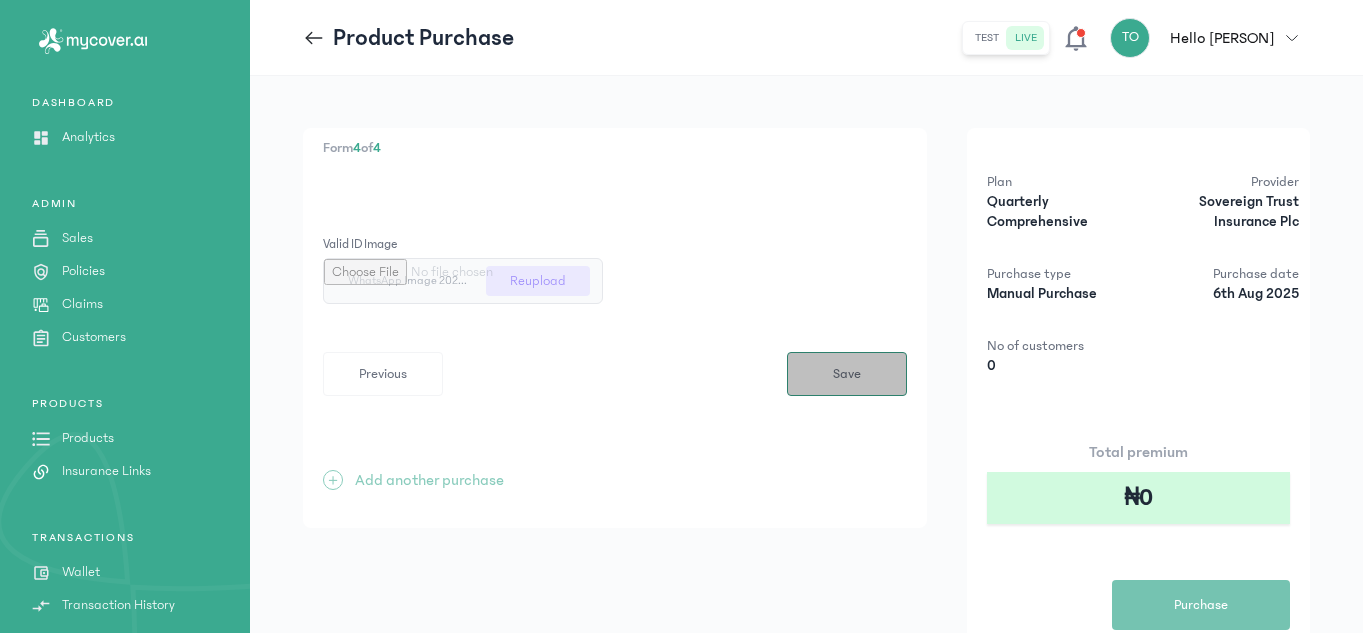 click on "Save" at bounding box center [847, 374] 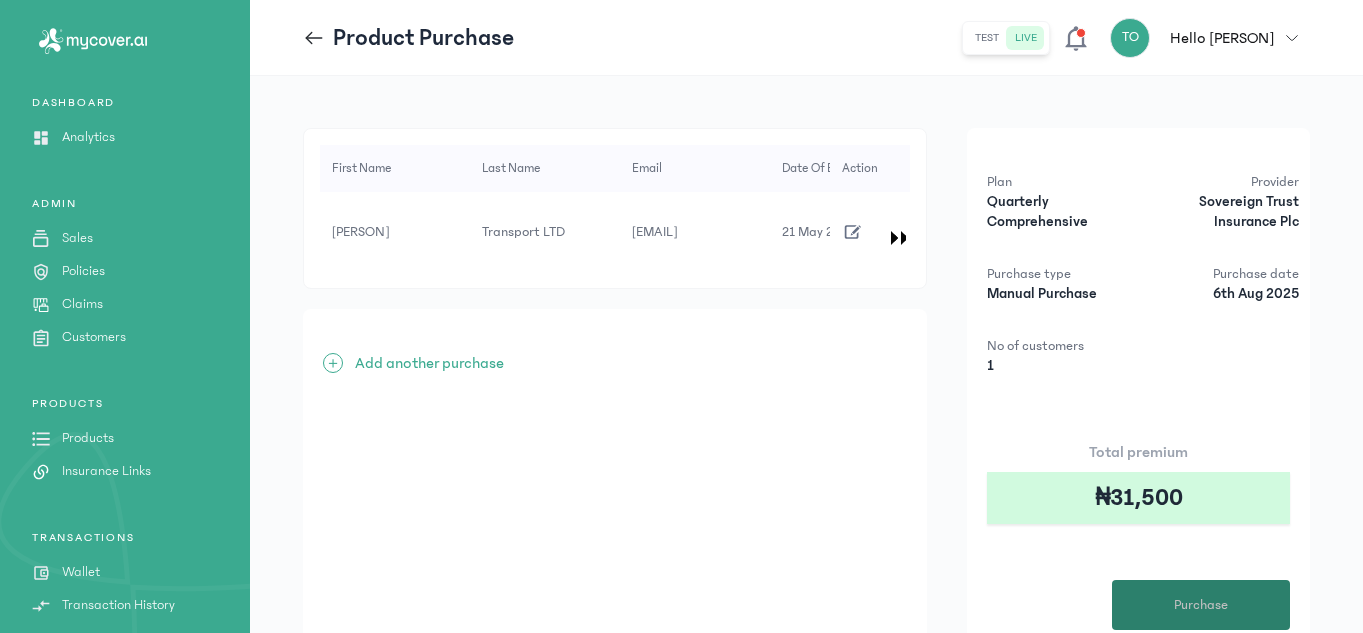 click on "Purchase" at bounding box center (1201, 605) 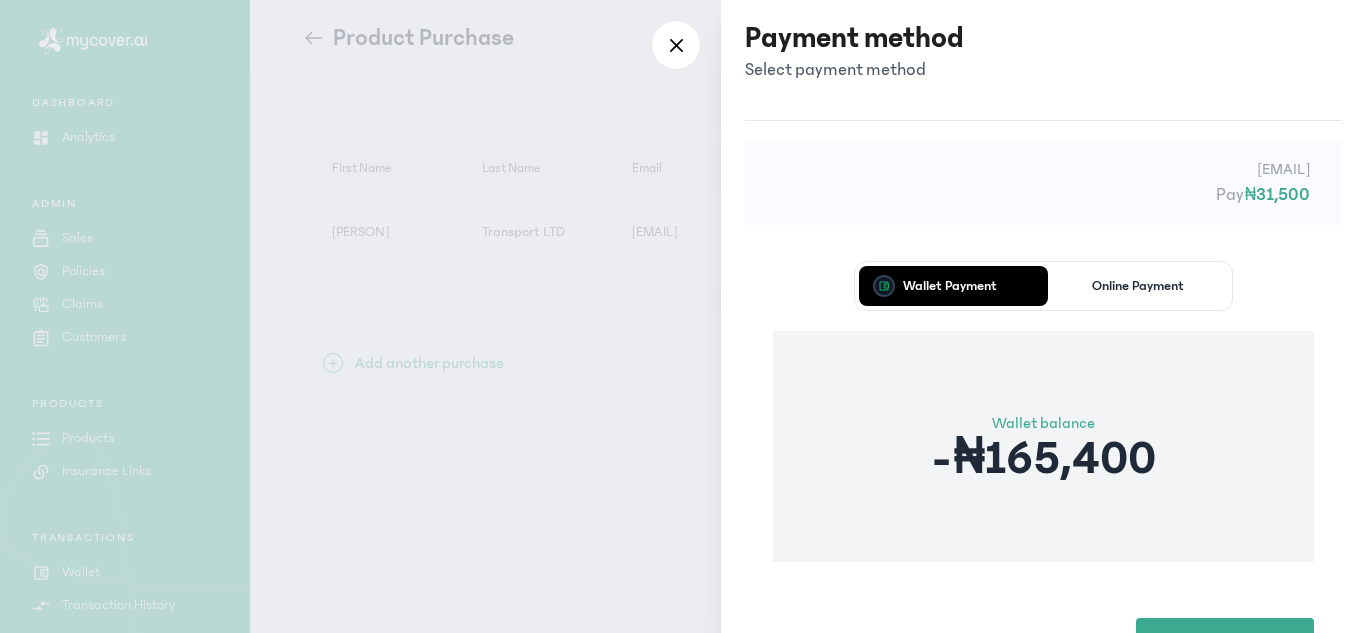 scroll, scrollTop: 87, scrollLeft: 0, axis: vertical 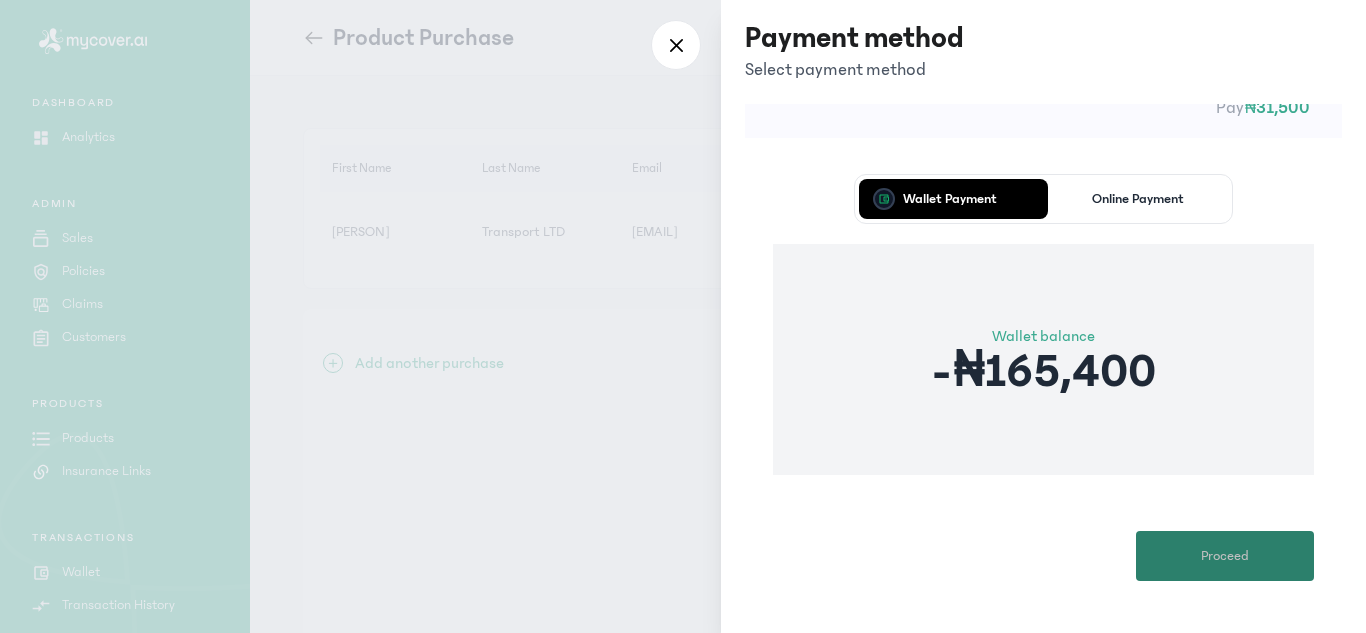 click on "Proceed" at bounding box center [1225, 556] 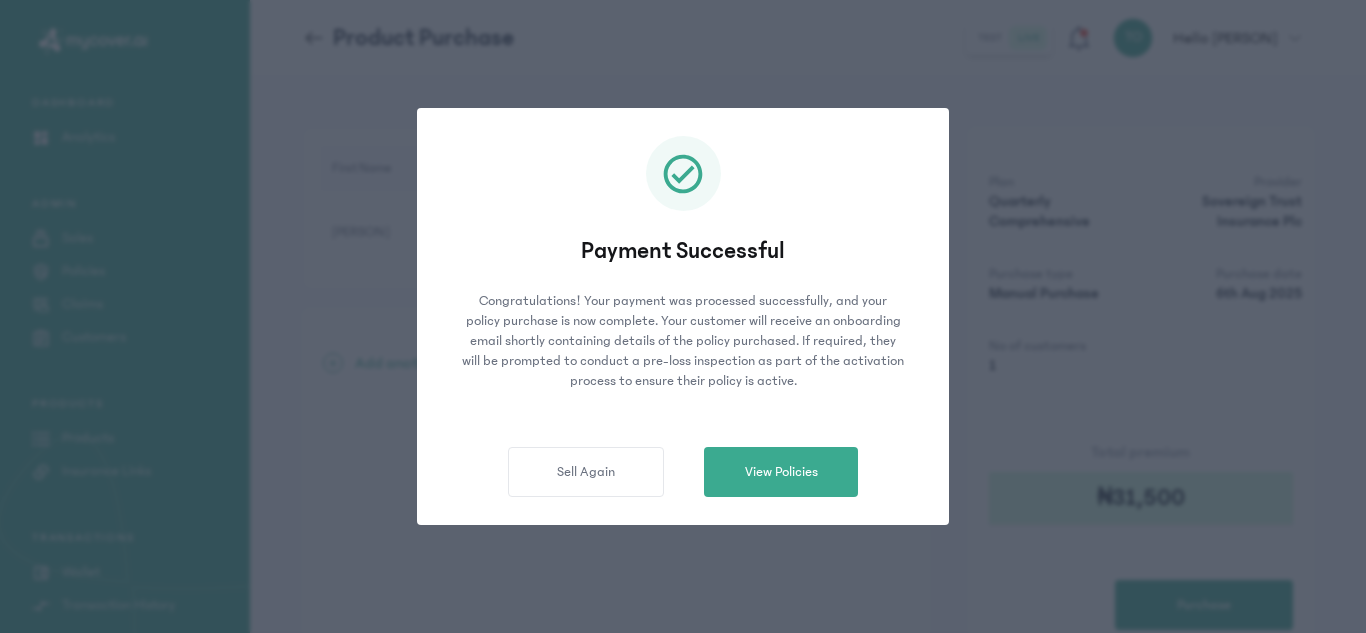 click on "Payment Successful Congratulations! Your payment was processed successfully, and your policy purchase is now complete.
Your customer will receive an onboarding email shortly containing details of the policy purchased. If required, they will be prompted to conduct a pre-loss inspection as part of the activation process to ensure their policy is active.  Sell Again   View Policies" 